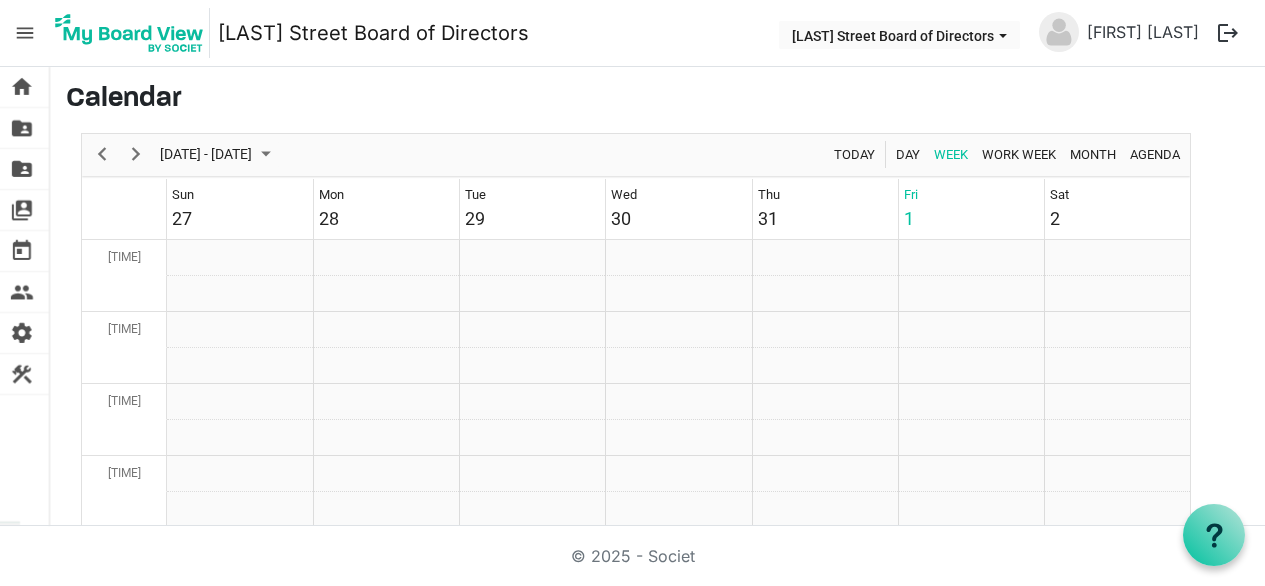 scroll, scrollTop: 0, scrollLeft: 0, axis: both 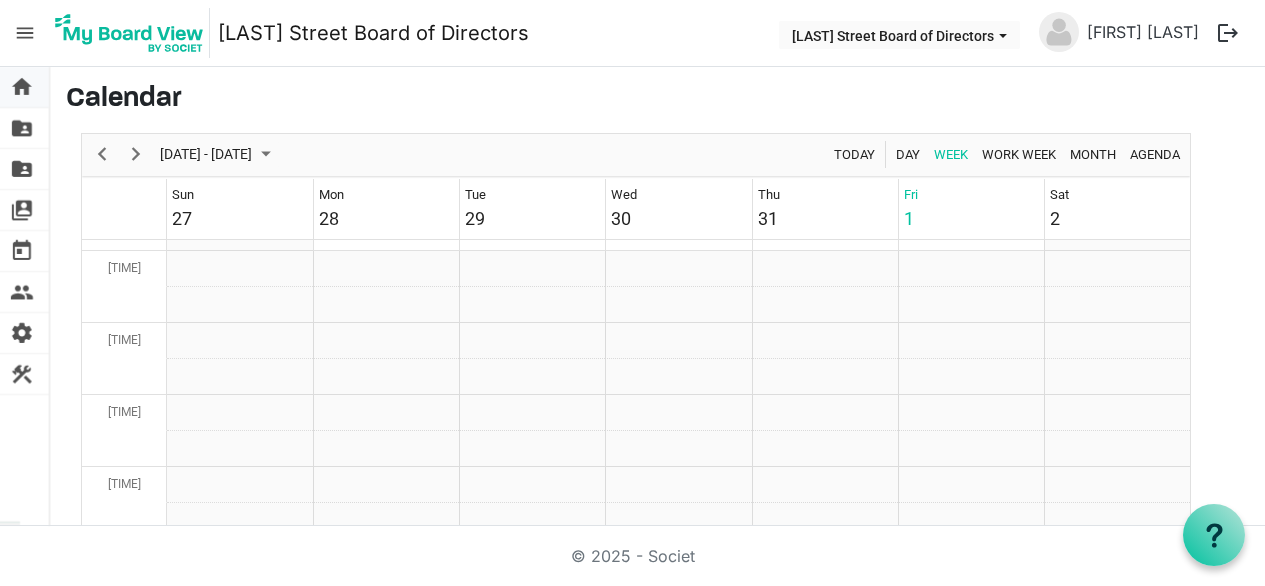 click on "home" at bounding box center [22, 87] 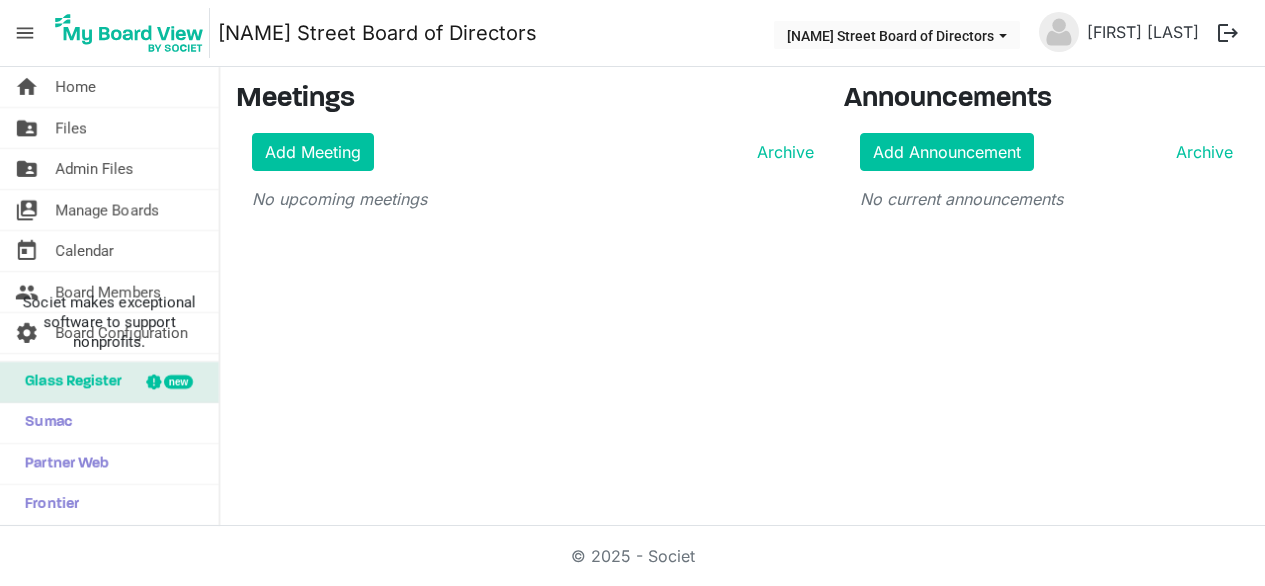 scroll, scrollTop: 0, scrollLeft: 0, axis: both 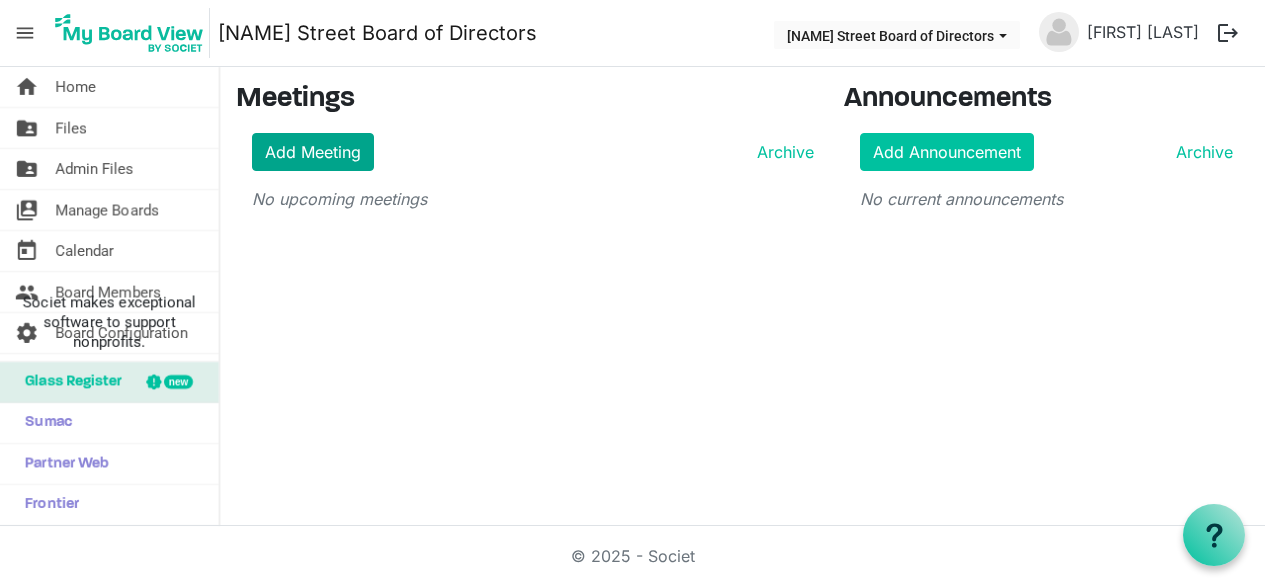 click on "Add Meeting" at bounding box center [313, 152] 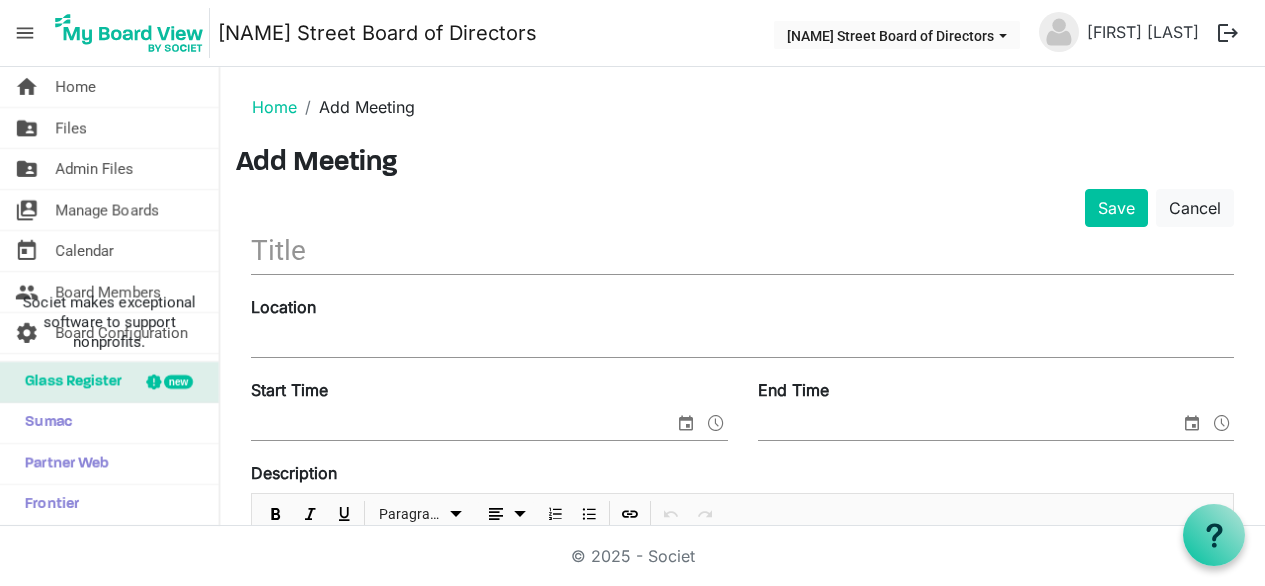 scroll, scrollTop: 0, scrollLeft: 0, axis: both 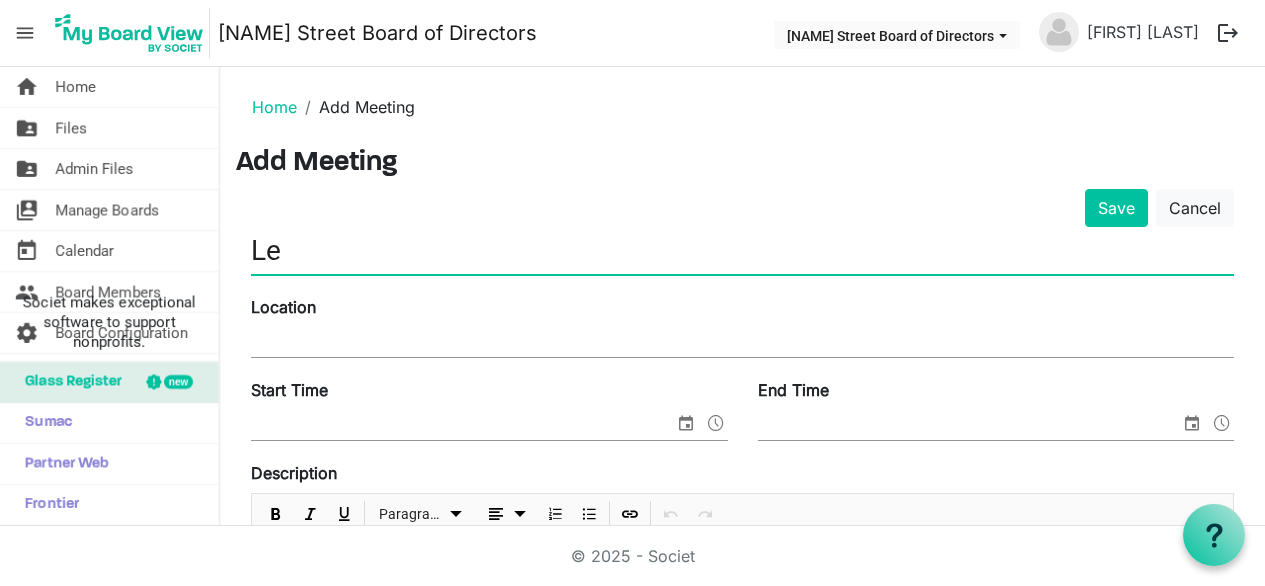 type on "L" 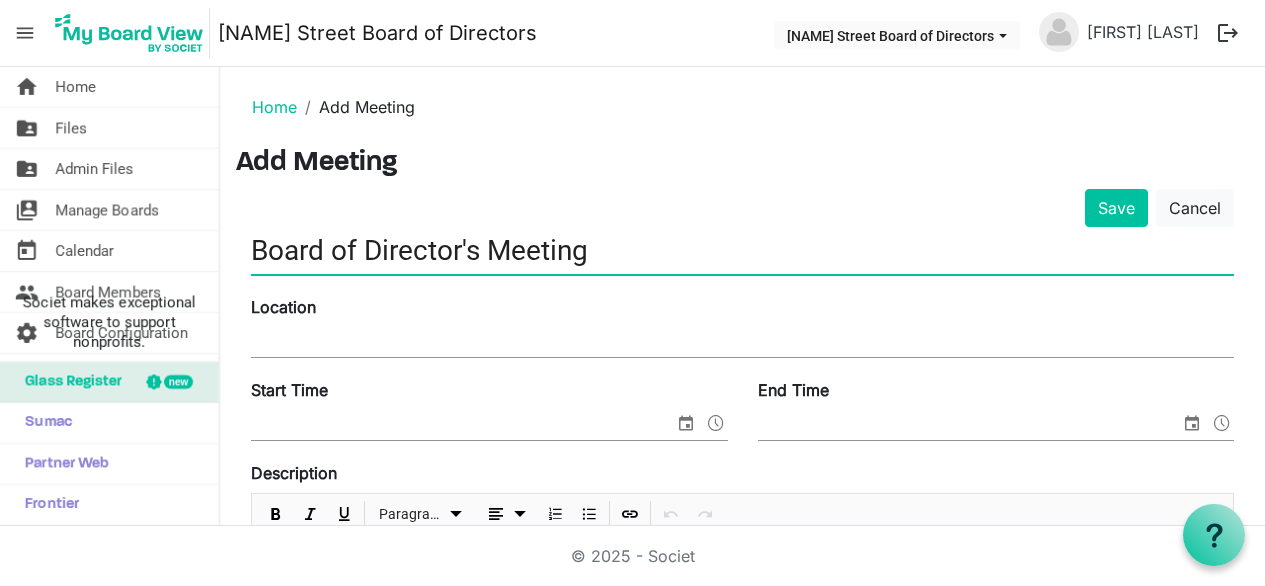 type on "Board of Director's Meeting" 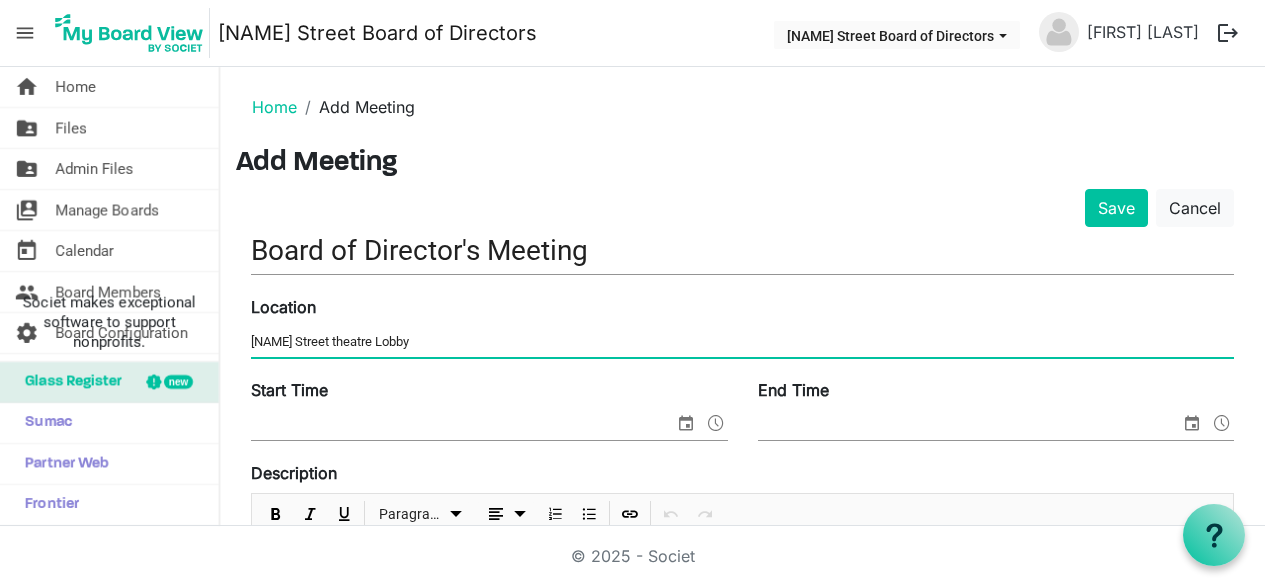 type on "Lee Street theatre Lobby" 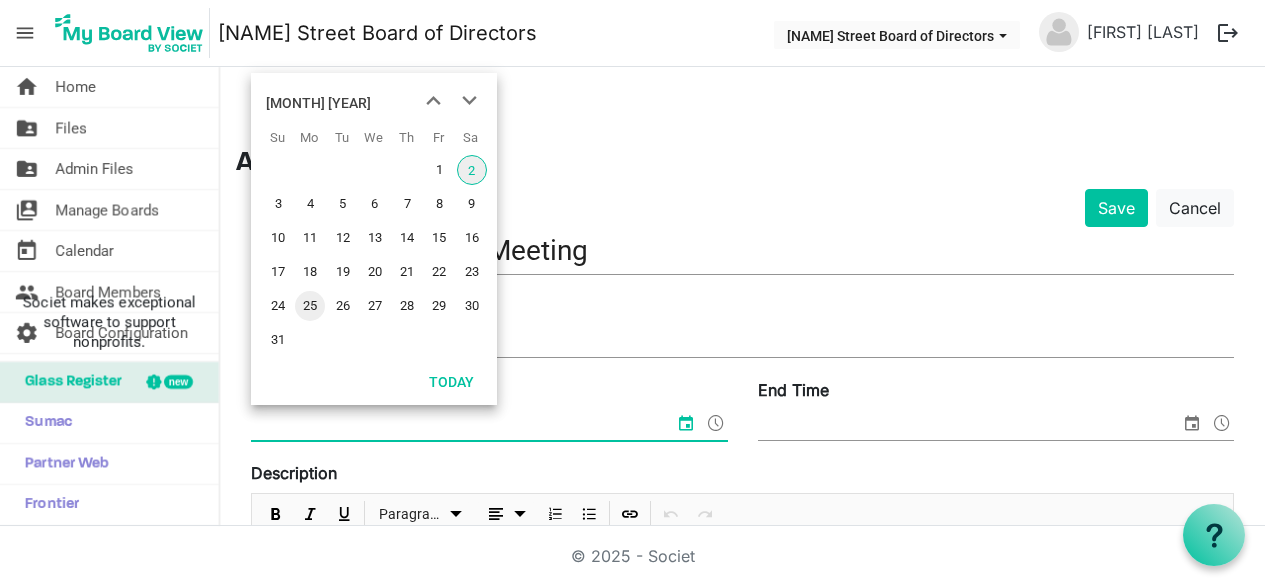 click on "25" at bounding box center [310, 306] 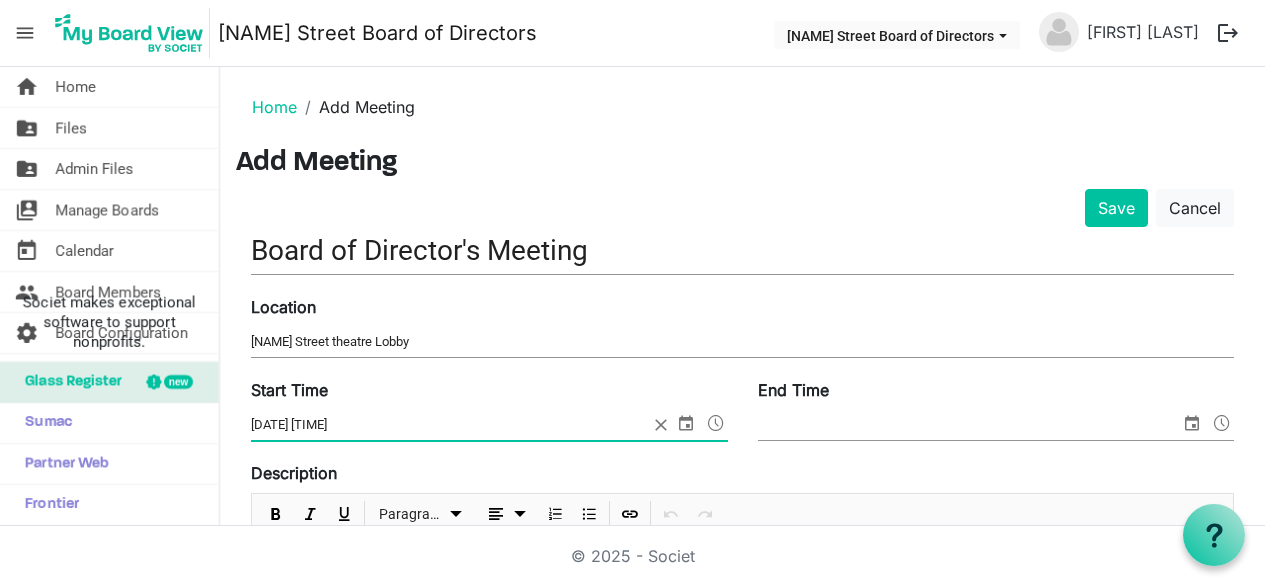 drag, startPoint x: 319, startPoint y: 425, endPoint x: 366, endPoint y: 430, distance: 47.26521 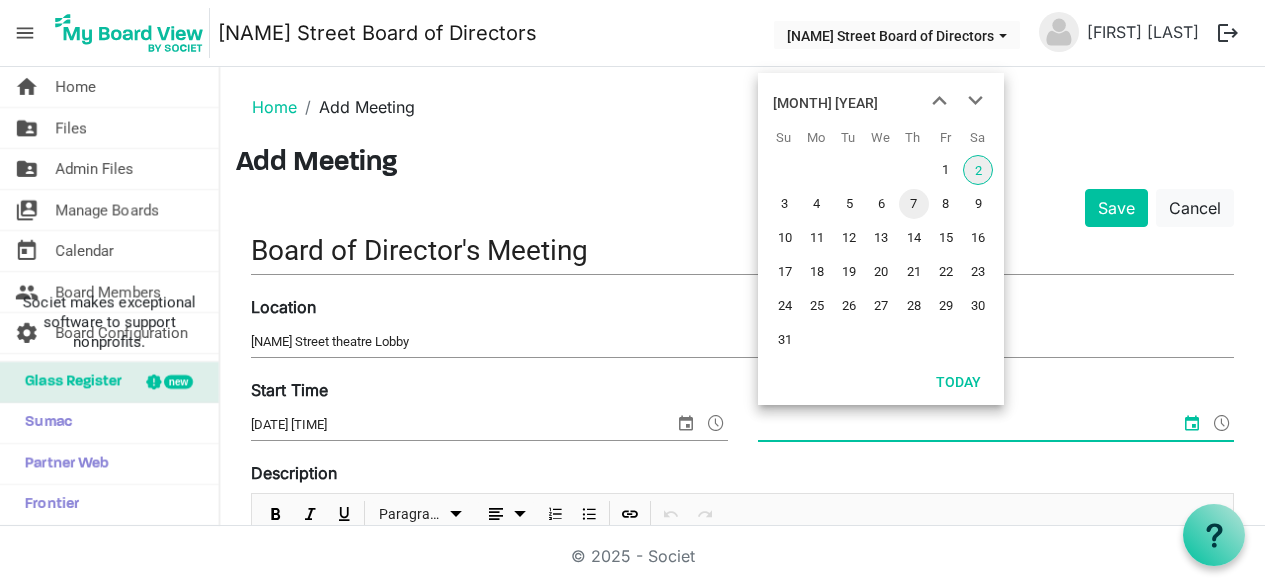 click on "7" at bounding box center (914, 204) 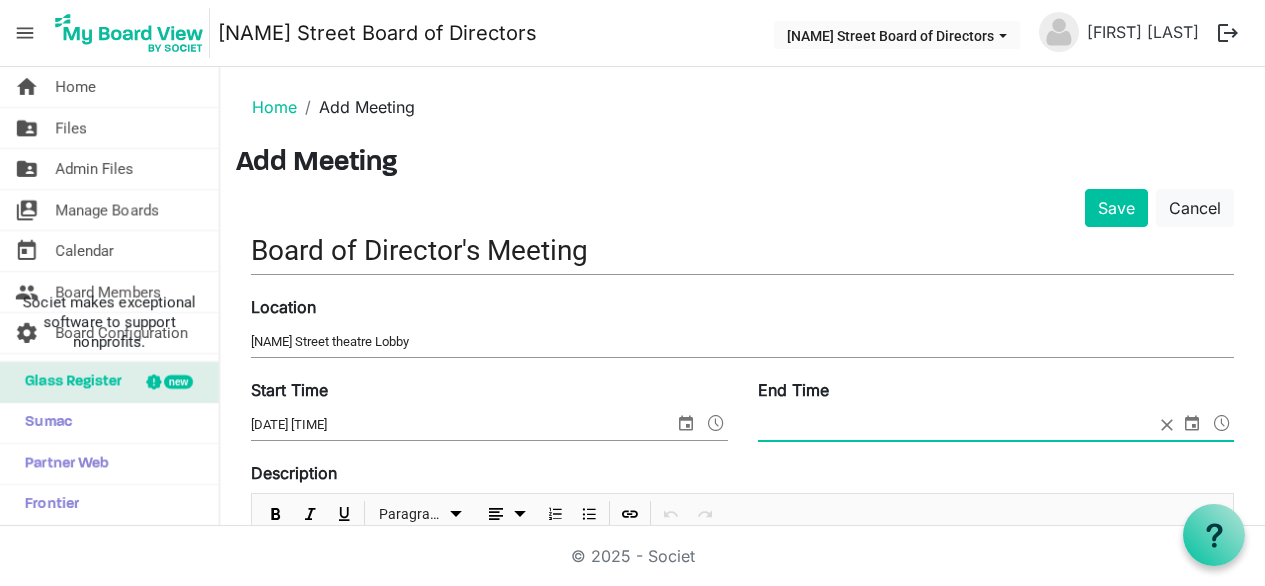 click at bounding box center (996, 425) 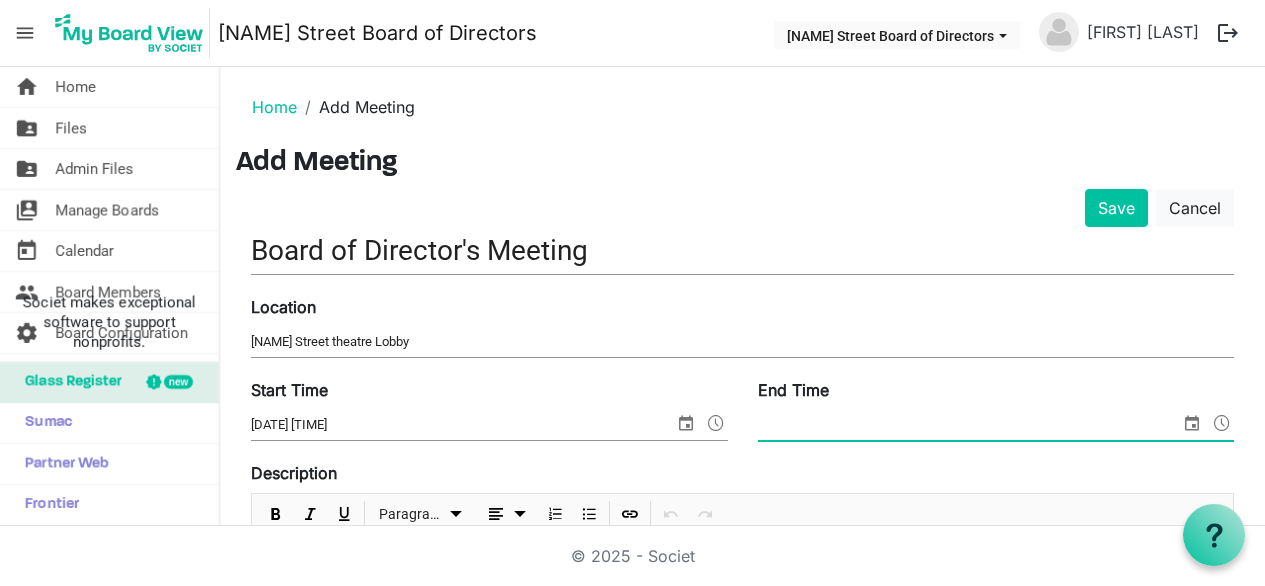 click on "End Time" at bounding box center (969, 425) 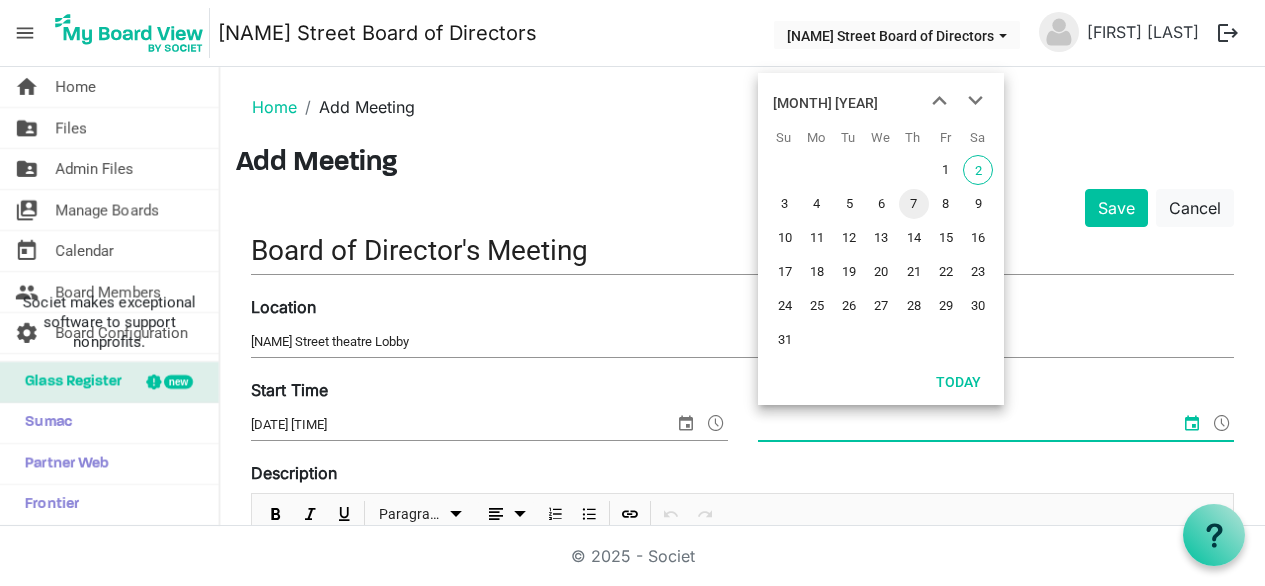 click on "25" at bounding box center [817, 306] 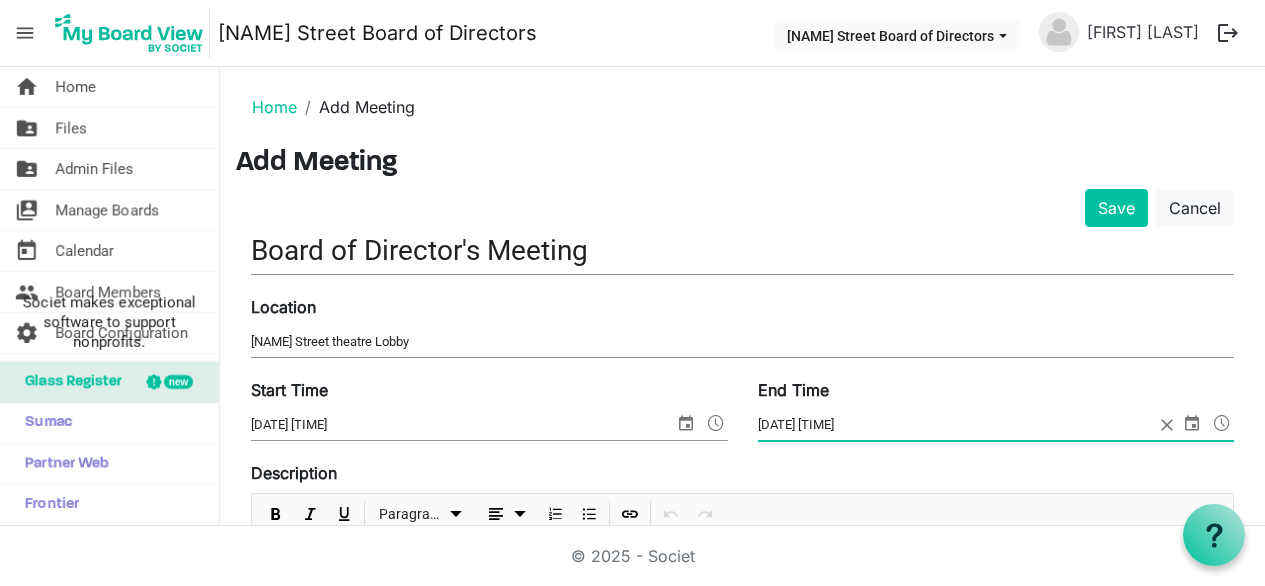 drag, startPoint x: 824, startPoint y: 424, endPoint x: 876, endPoint y: 422, distance: 52.03845 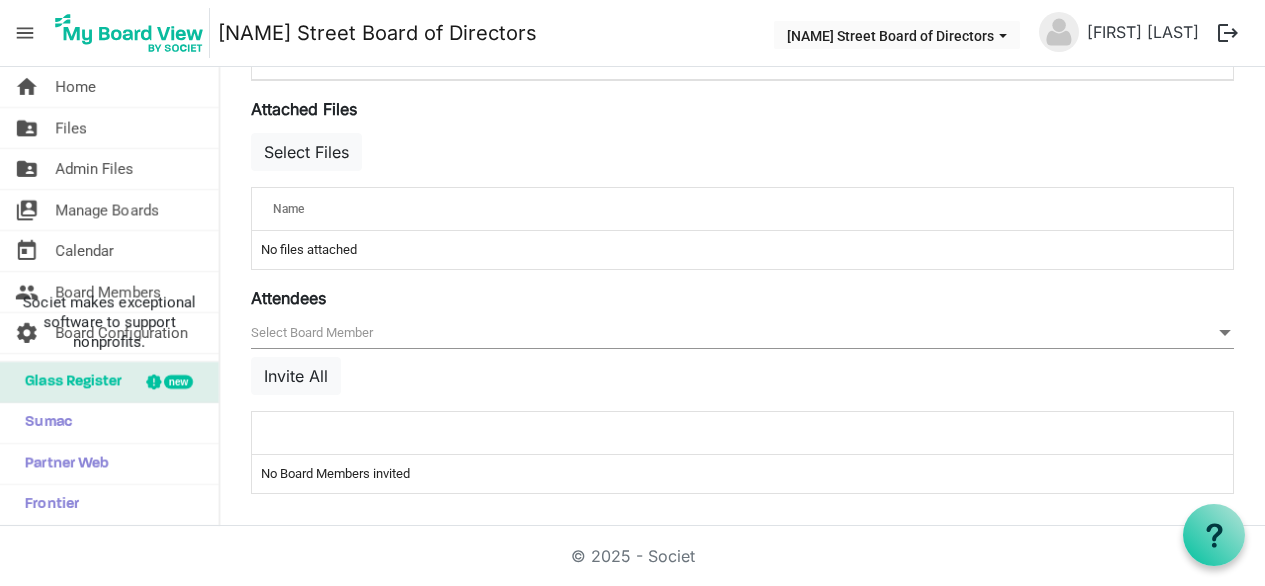 scroll, scrollTop: 755, scrollLeft: 0, axis: vertical 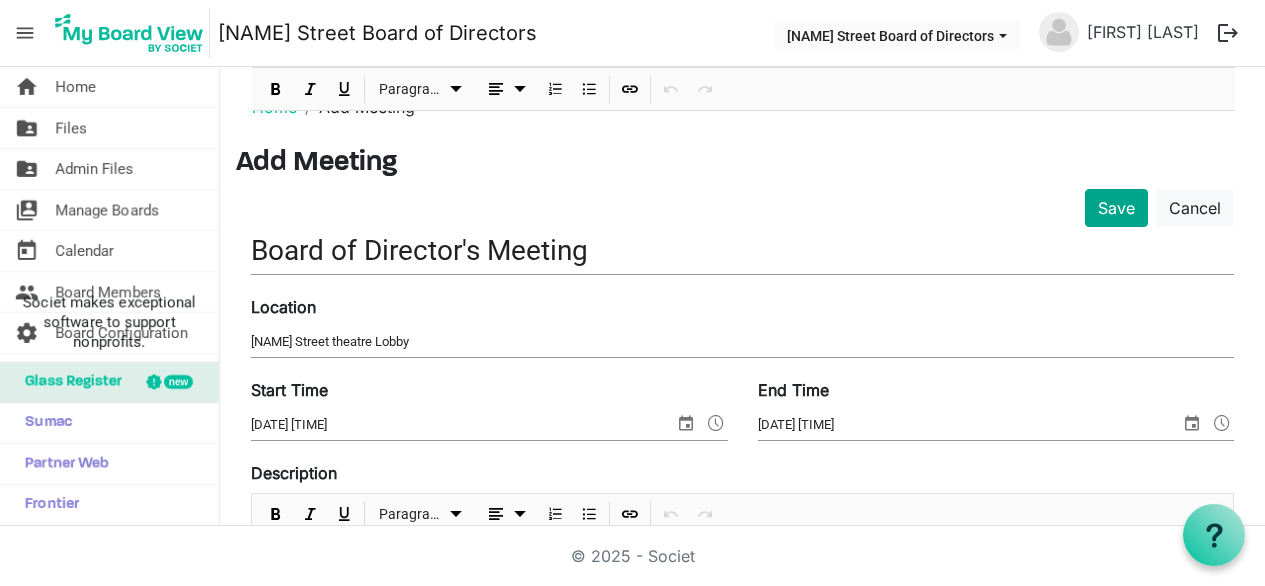 click on "Save" at bounding box center (1116, 208) 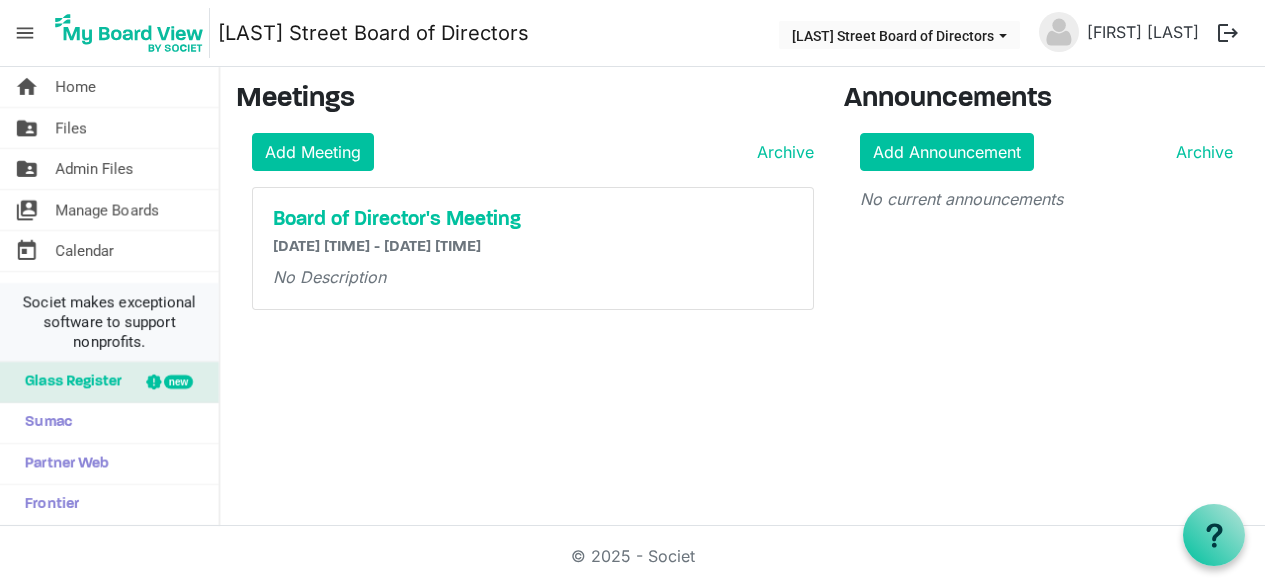 scroll, scrollTop: 0, scrollLeft: 0, axis: both 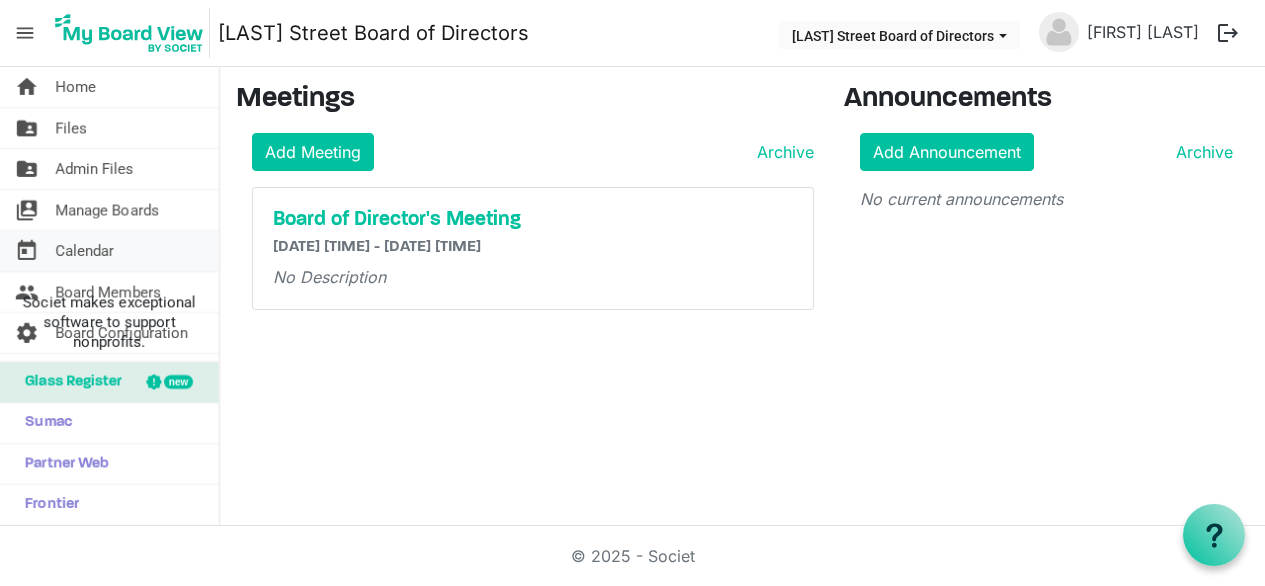 click on "Calendar" at bounding box center [84, 251] 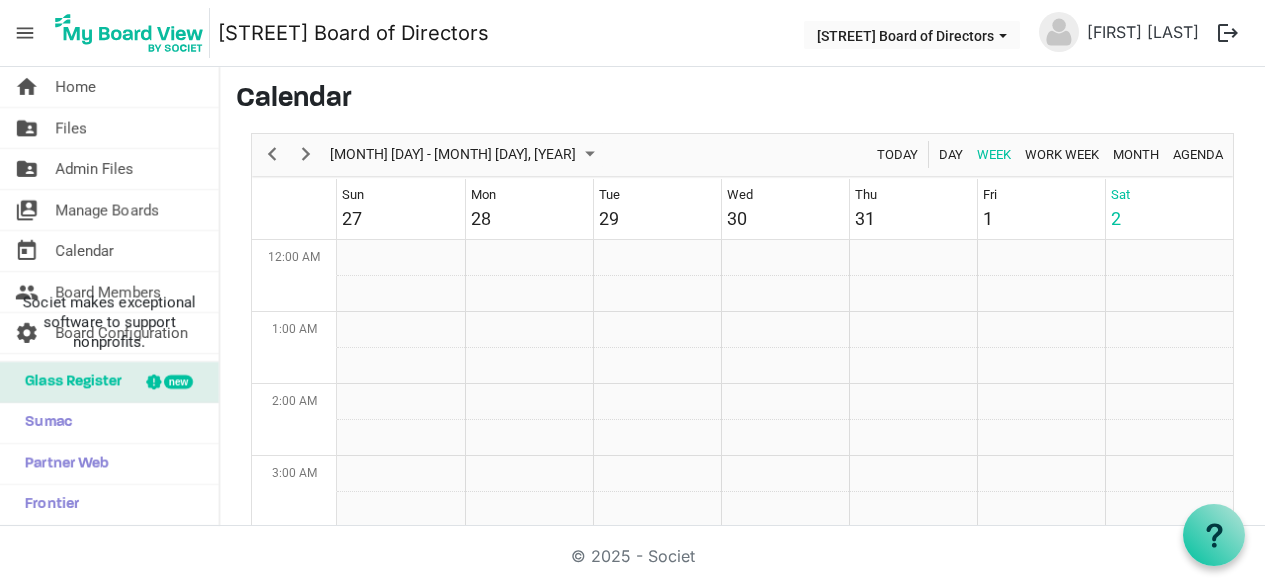 scroll, scrollTop: 0, scrollLeft: 0, axis: both 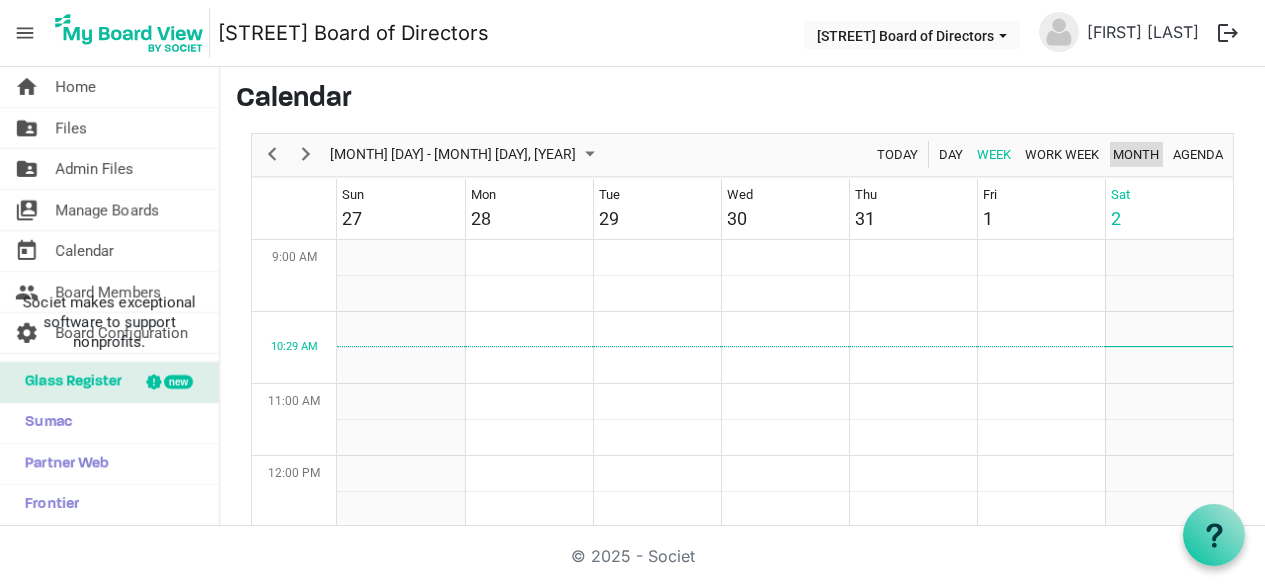 click on "Month" at bounding box center (1136, 154) 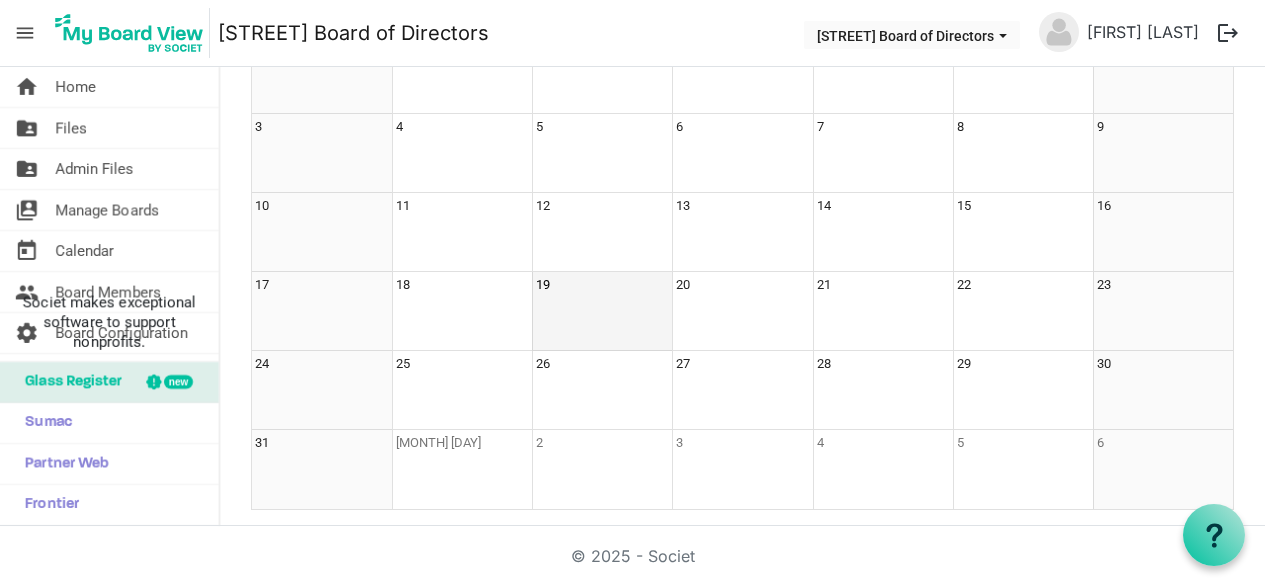 scroll, scrollTop: 173, scrollLeft: 0, axis: vertical 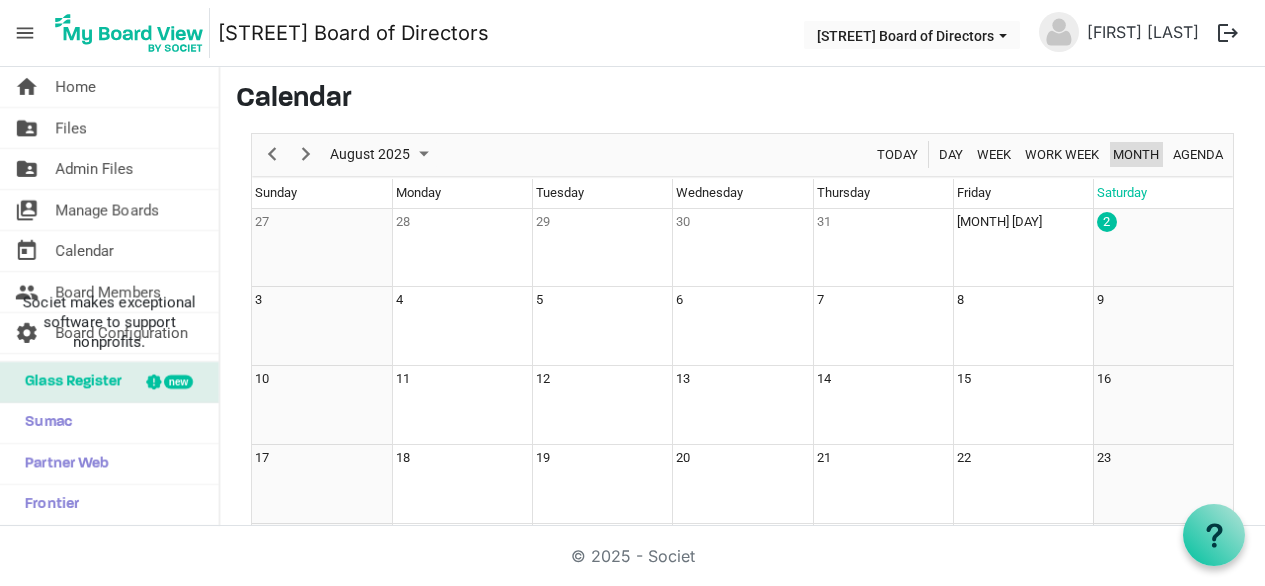 click on "Month" at bounding box center [1136, 154] 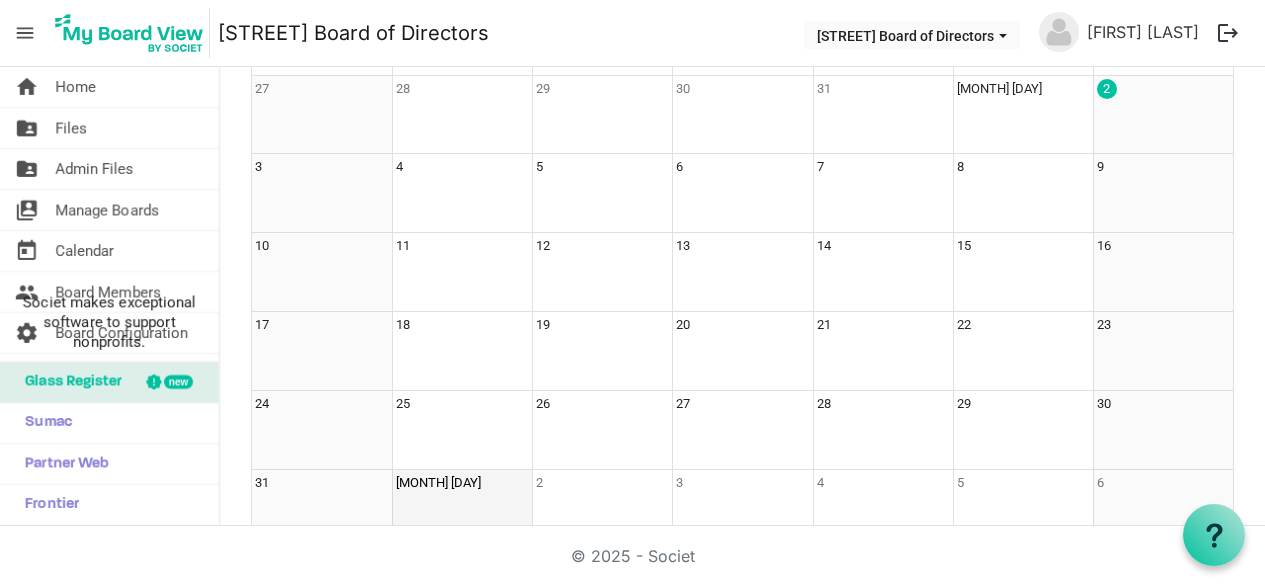 scroll, scrollTop: 174, scrollLeft: 0, axis: vertical 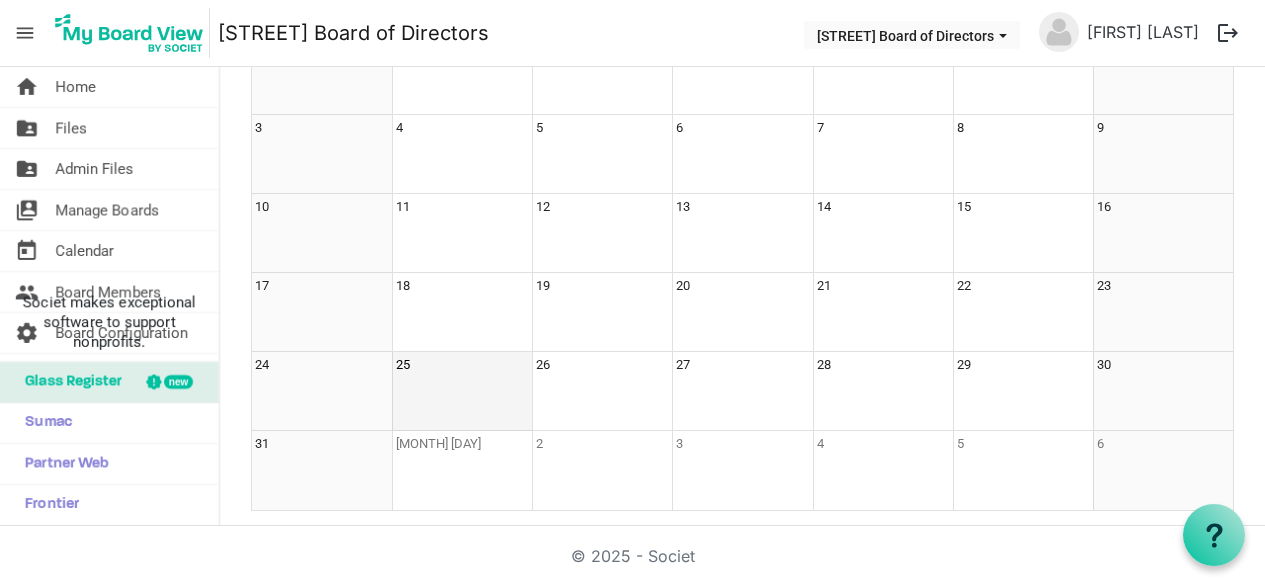 click on "25" at bounding box center [462, 391] 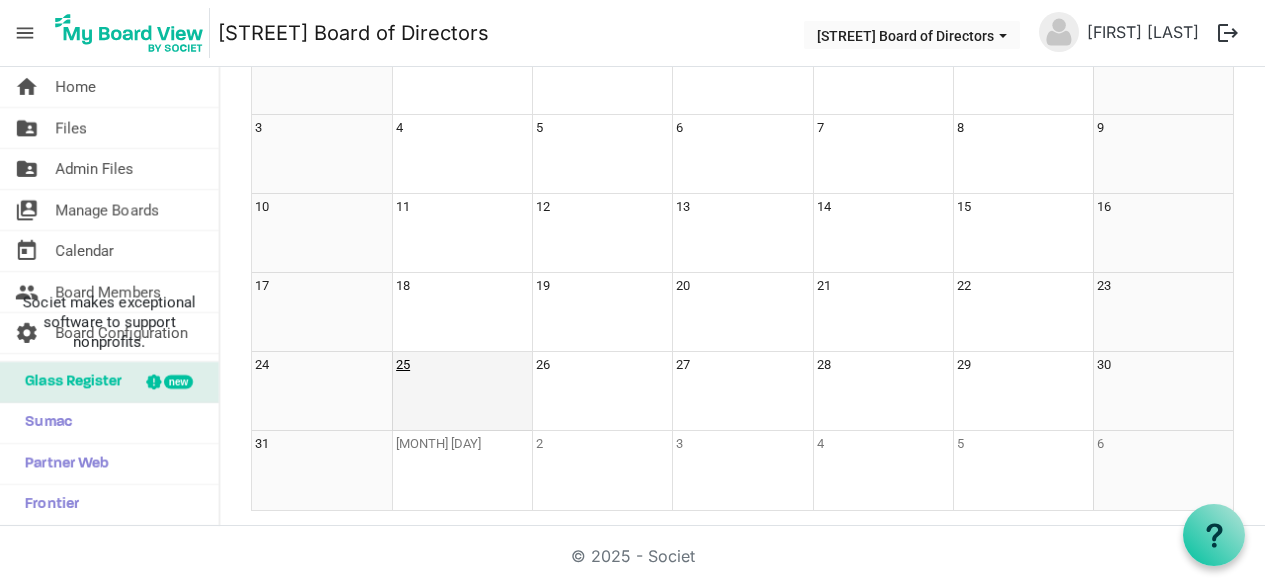 click on "25" at bounding box center [403, 365] 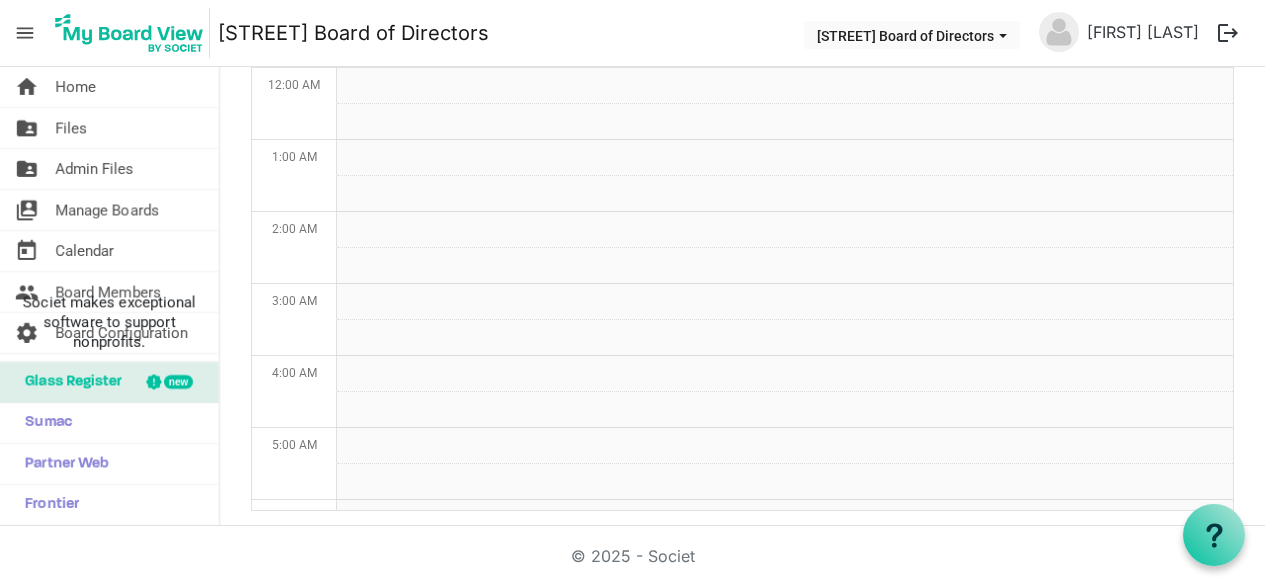 scroll, scrollTop: 648, scrollLeft: 0, axis: vertical 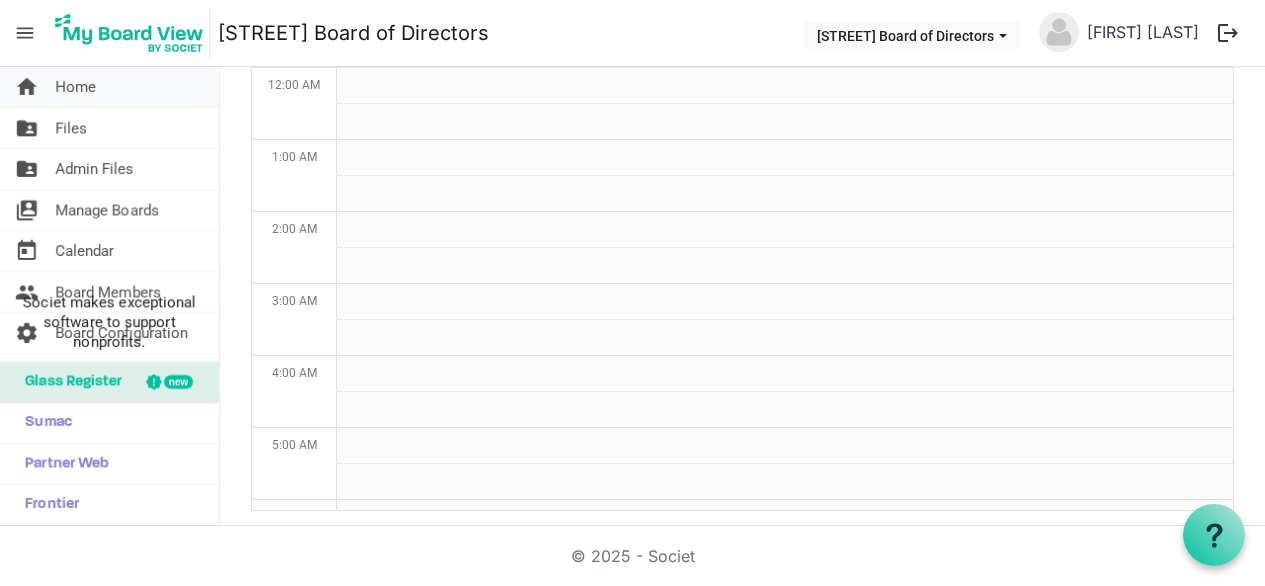 click on "Home" at bounding box center [75, 87] 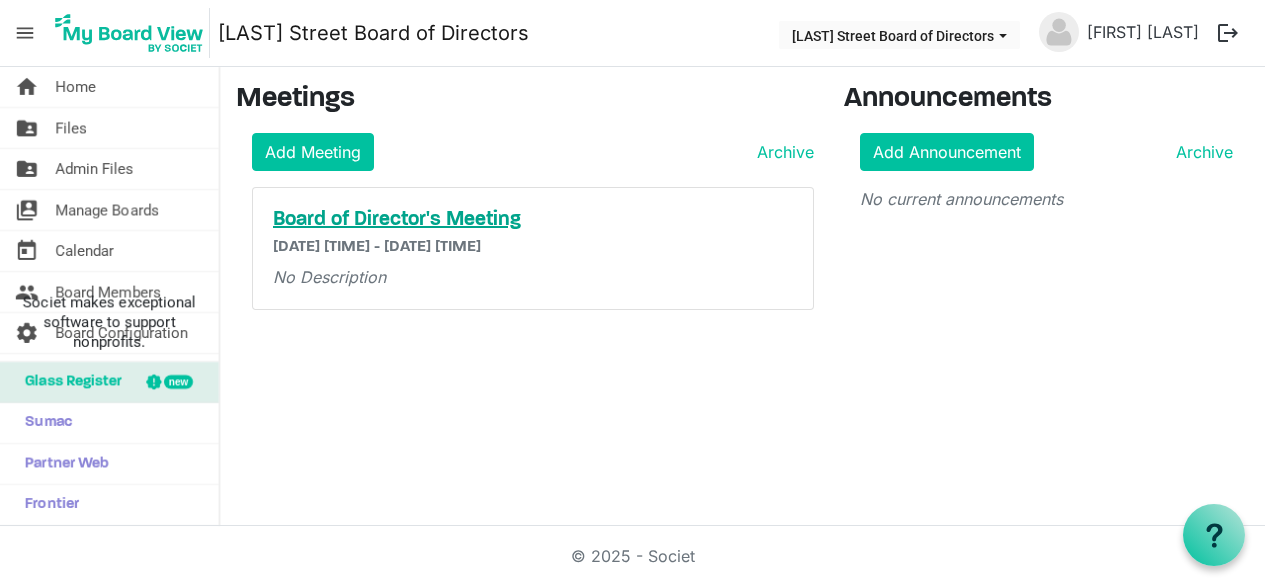 scroll, scrollTop: 0, scrollLeft: 0, axis: both 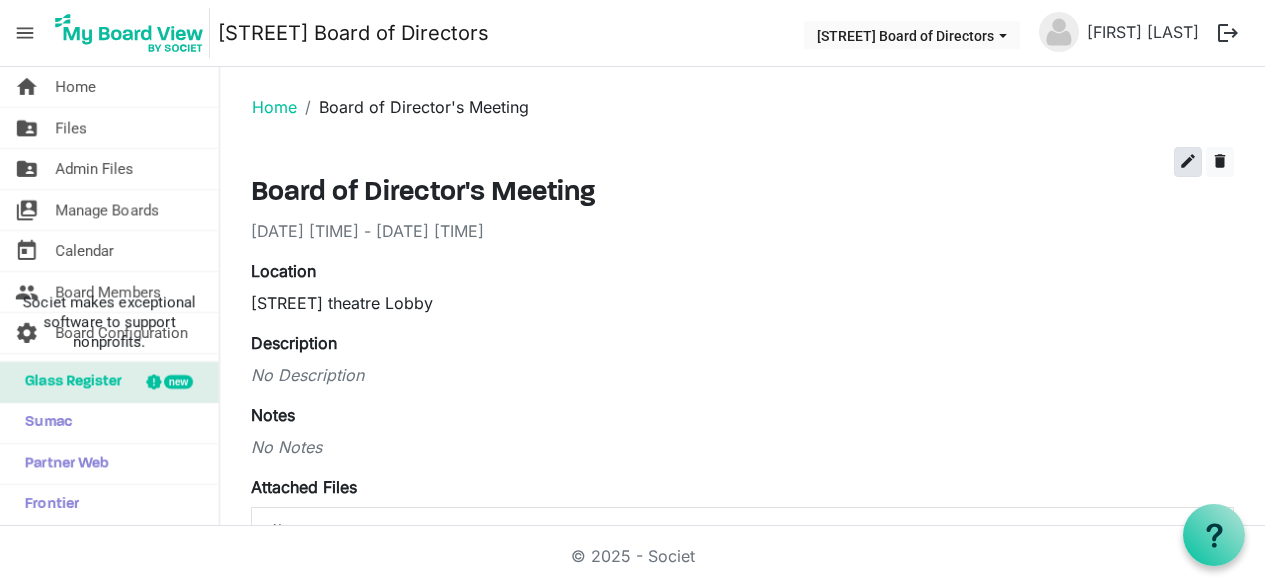 click on "edit" at bounding box center (1188, 161) 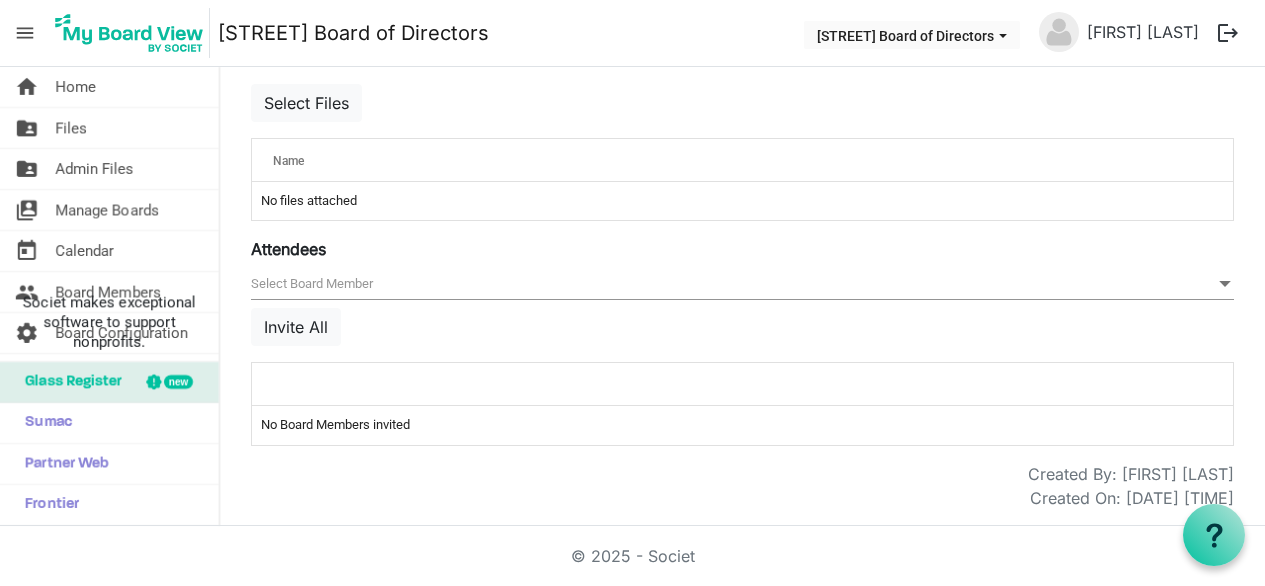 scroll, scrollTop: 761, scrollLeft: 0, axis: vertical 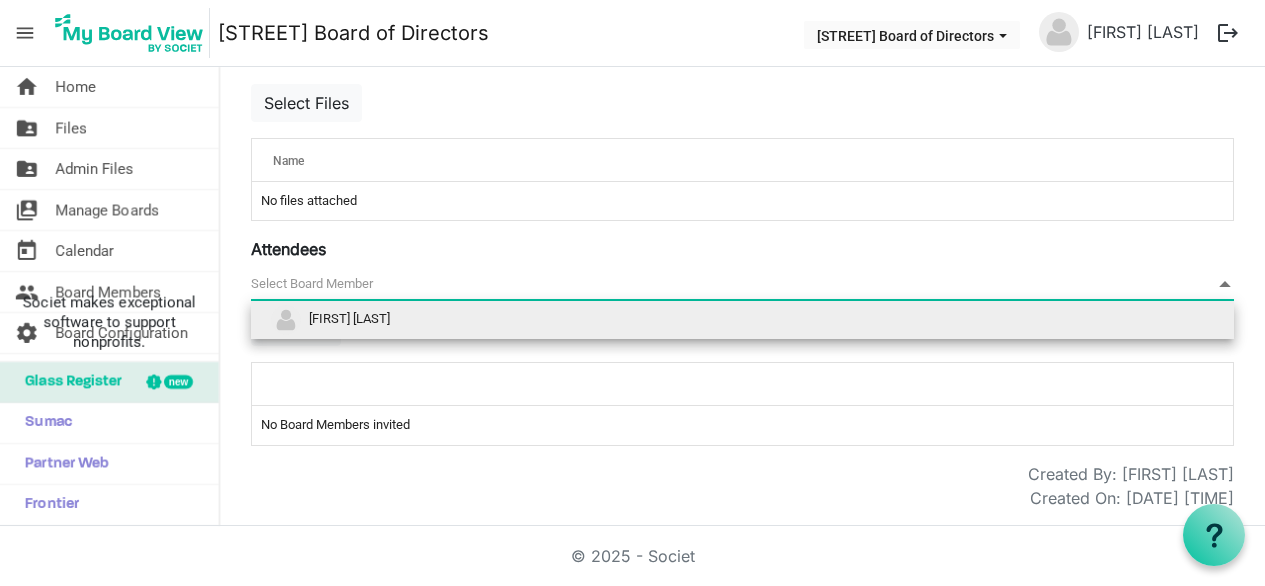 click on "null" at bounding box center (742, 284) 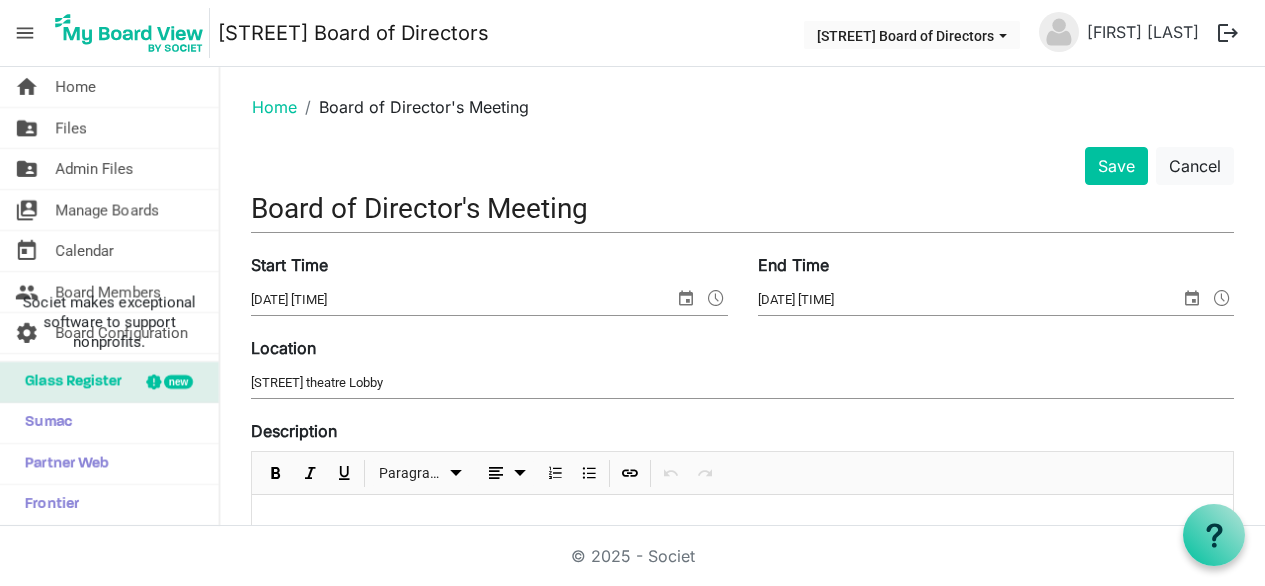 scroll, scrollTop: -1, scrollLeft: 0, axis: vertical 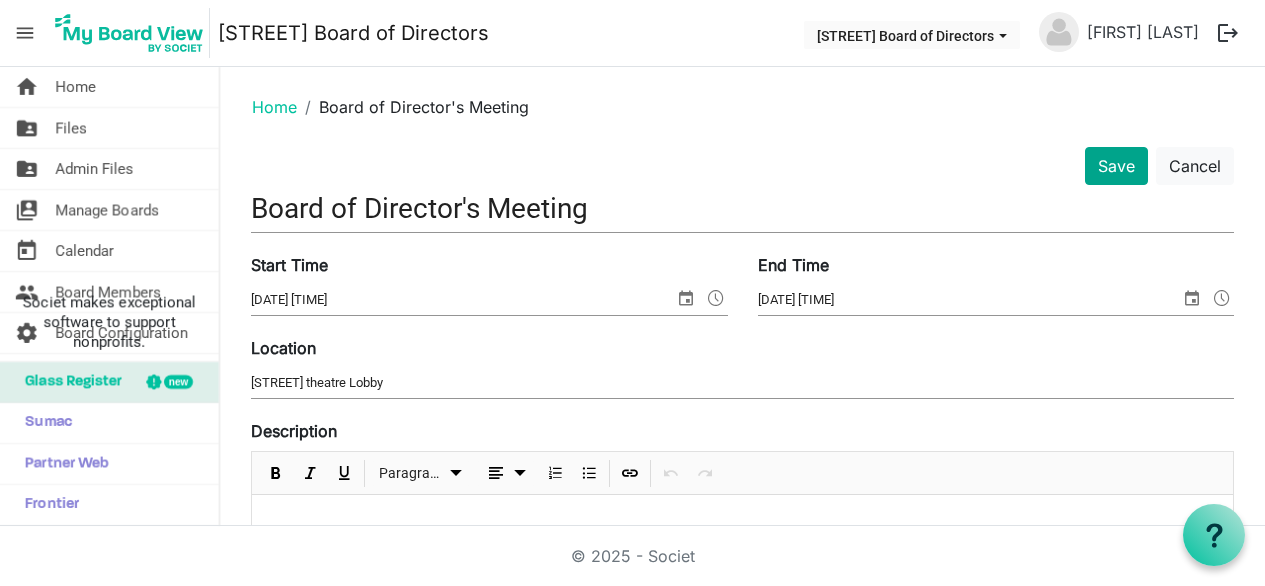 click on "Save" at bounding box center (1116, 166) 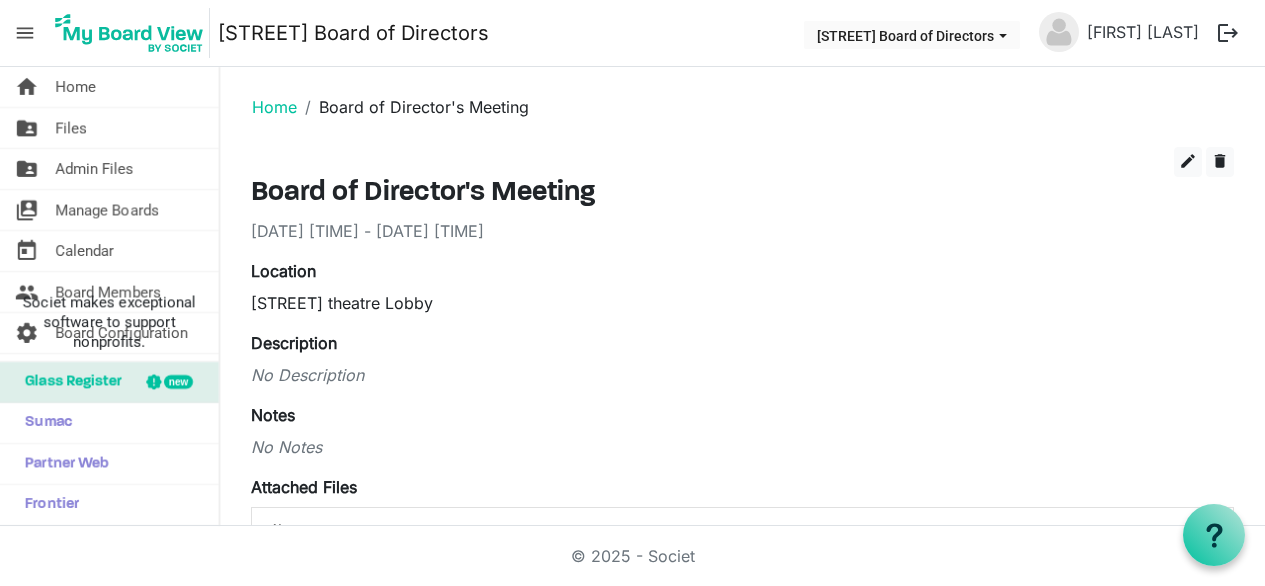scroll, scrollTop: 0, scrollLeft: 0, axis: both 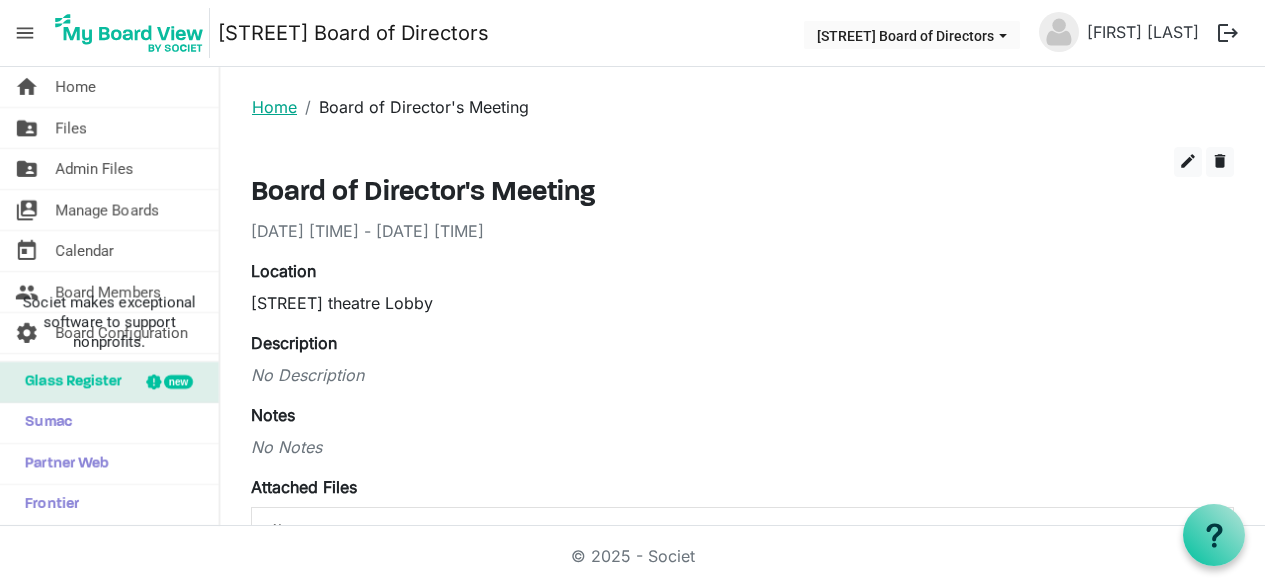 click on "Home" at bounding box center [274, 107] 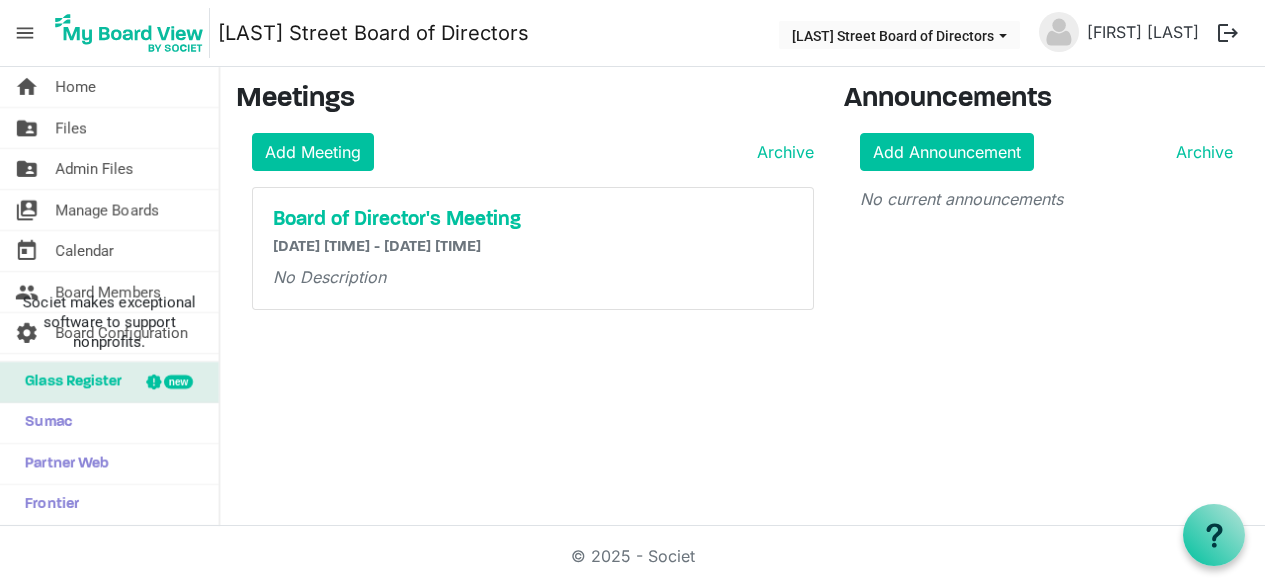 scroll, scrollTop: 0, scrollLeft: 0, axis: both 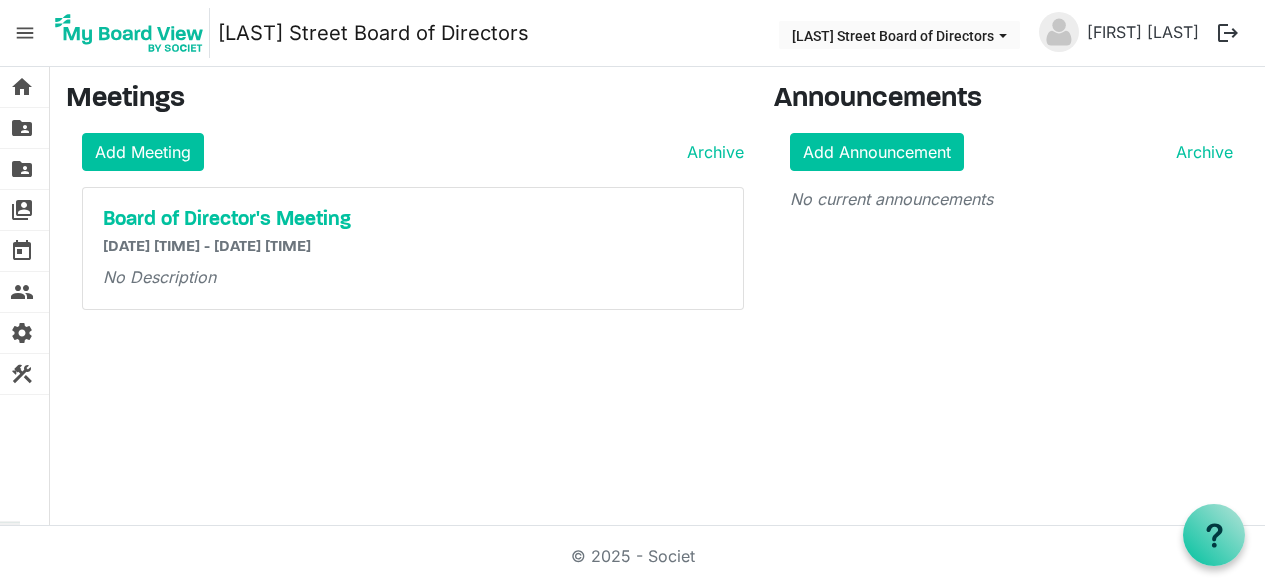 click on "menu" at bounding box center (25, 33) 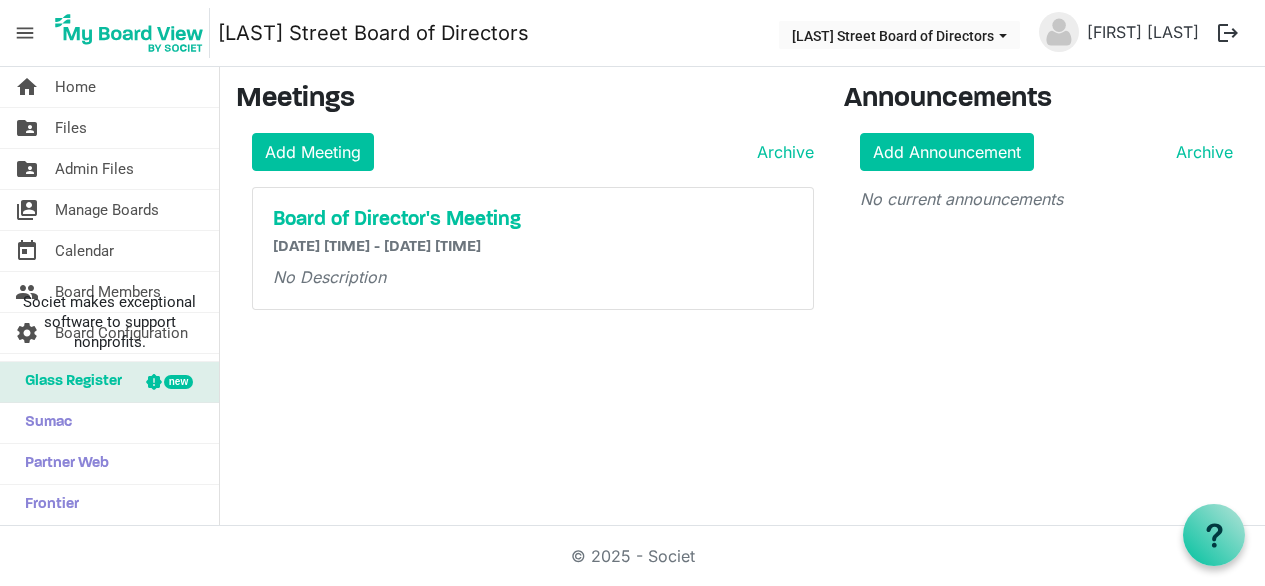 scroll, scrollTop: 0, scrollLeft: 0, axis: both 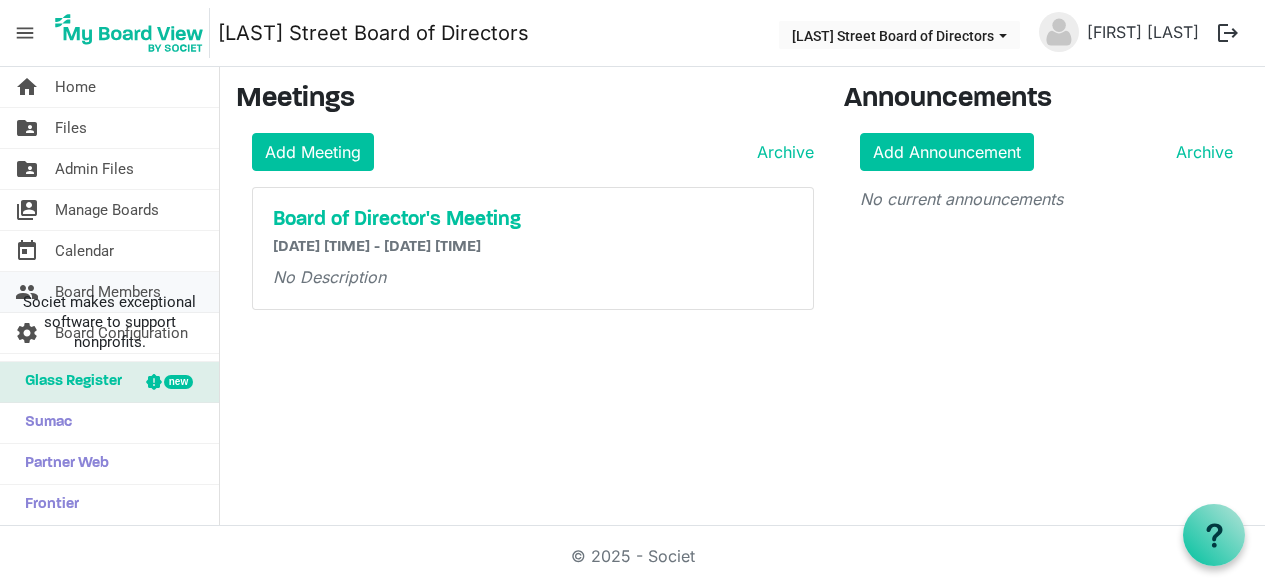 click on "Board Members" at bounding box center (108, 292) 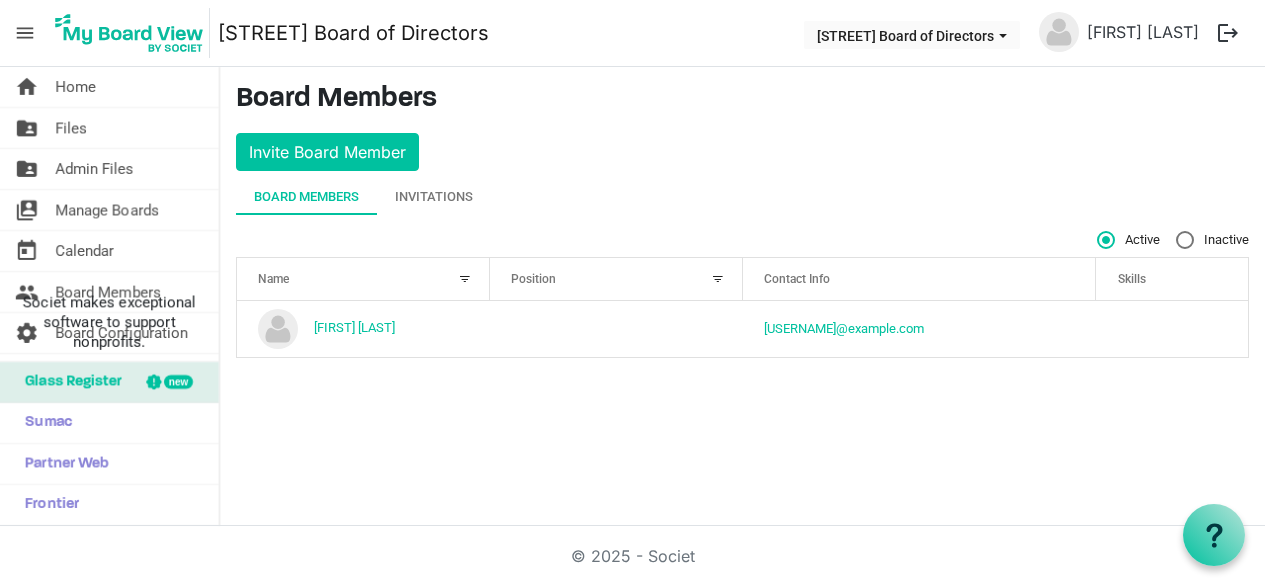 scroll, scrollTop: 0, scrollLeft: 0, axis: both 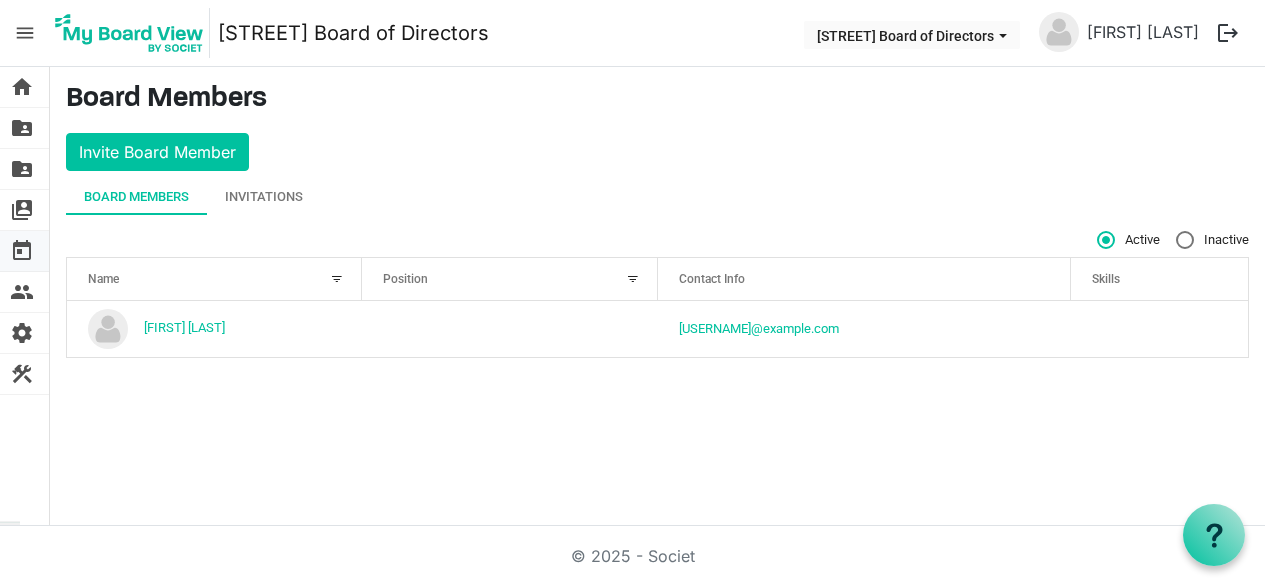 click on "today" at bounding box center (22, 251) 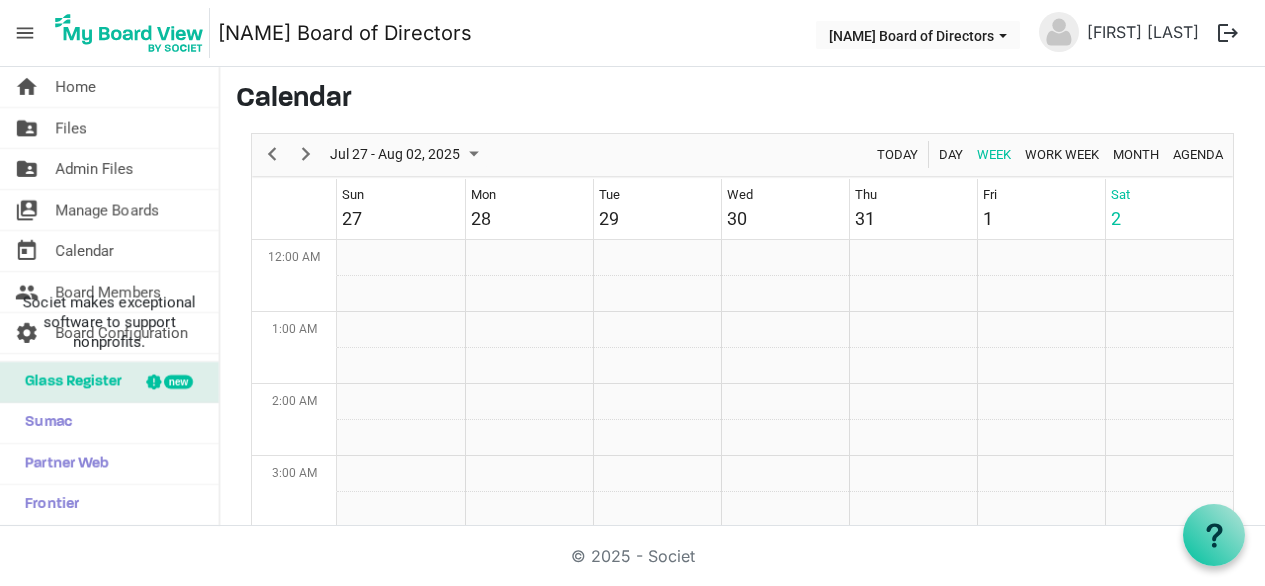 scroll, scrollTop: 0, scrollLeft: 0, axis: both 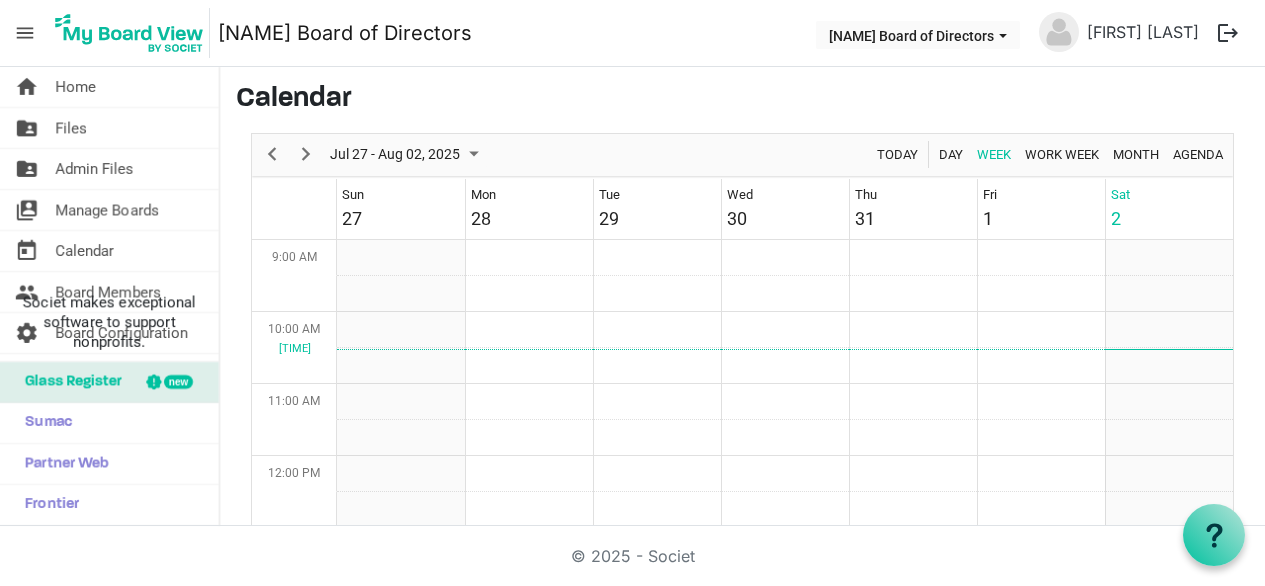 drag, startPoint x: 18, startPoint y: 26, endPoint x: 15, endPoint y: 56, distance: 30.149628 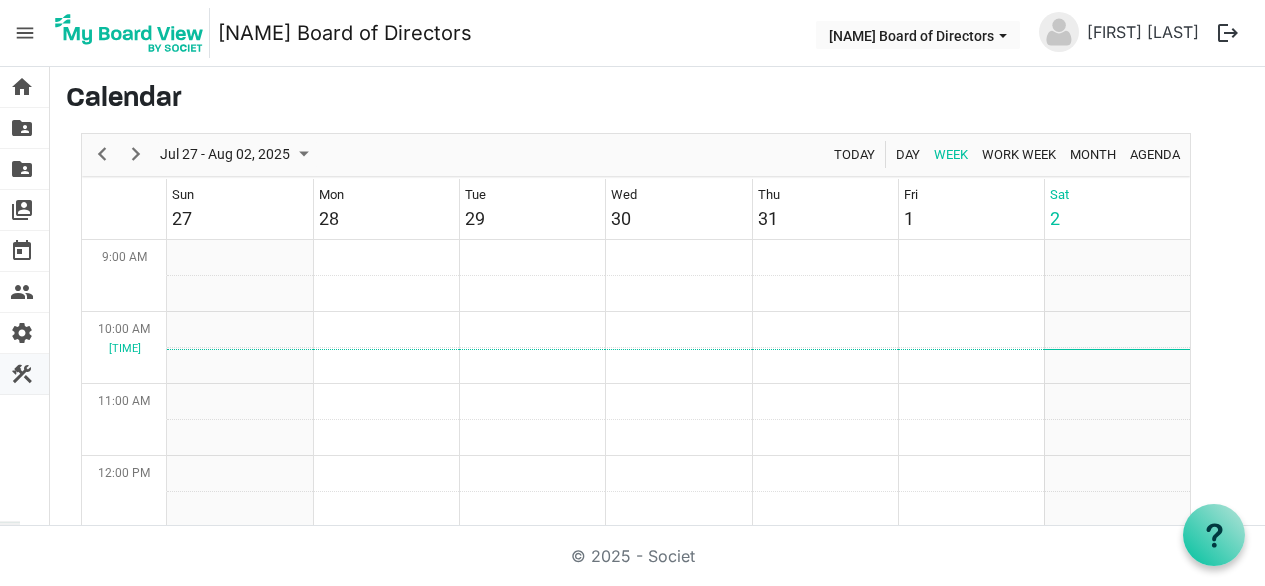 click on "construction" at bounding box center (22, 374) 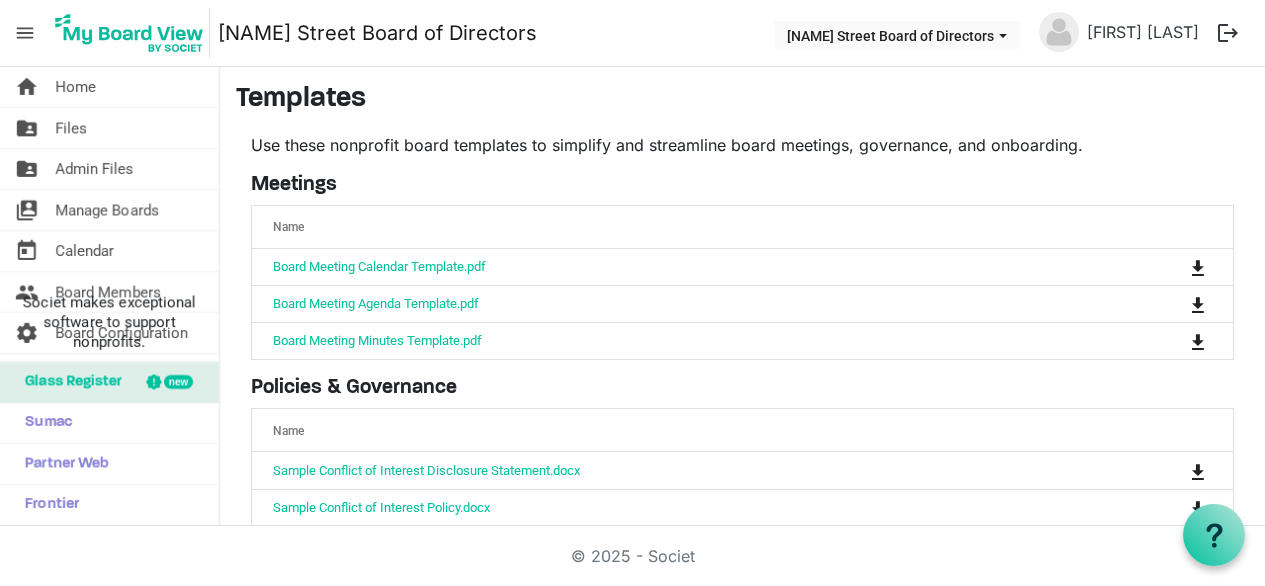 scroll, scrollTop: 0, scrollLeft: 0, axis: both 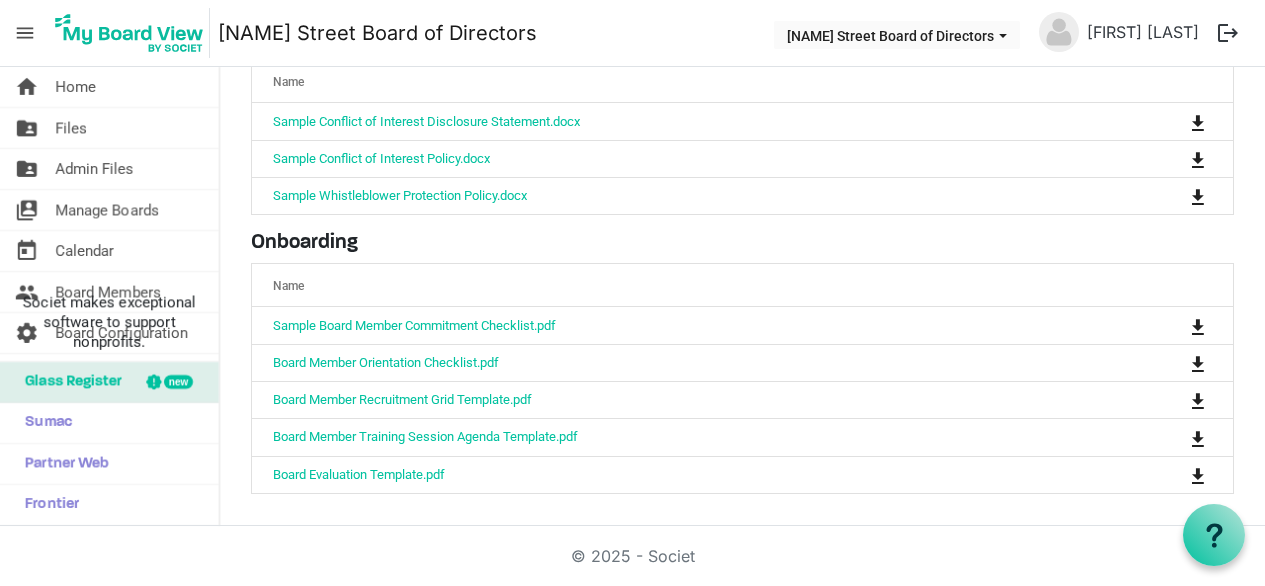 click on "menu" at bounding box center (25, 33) 